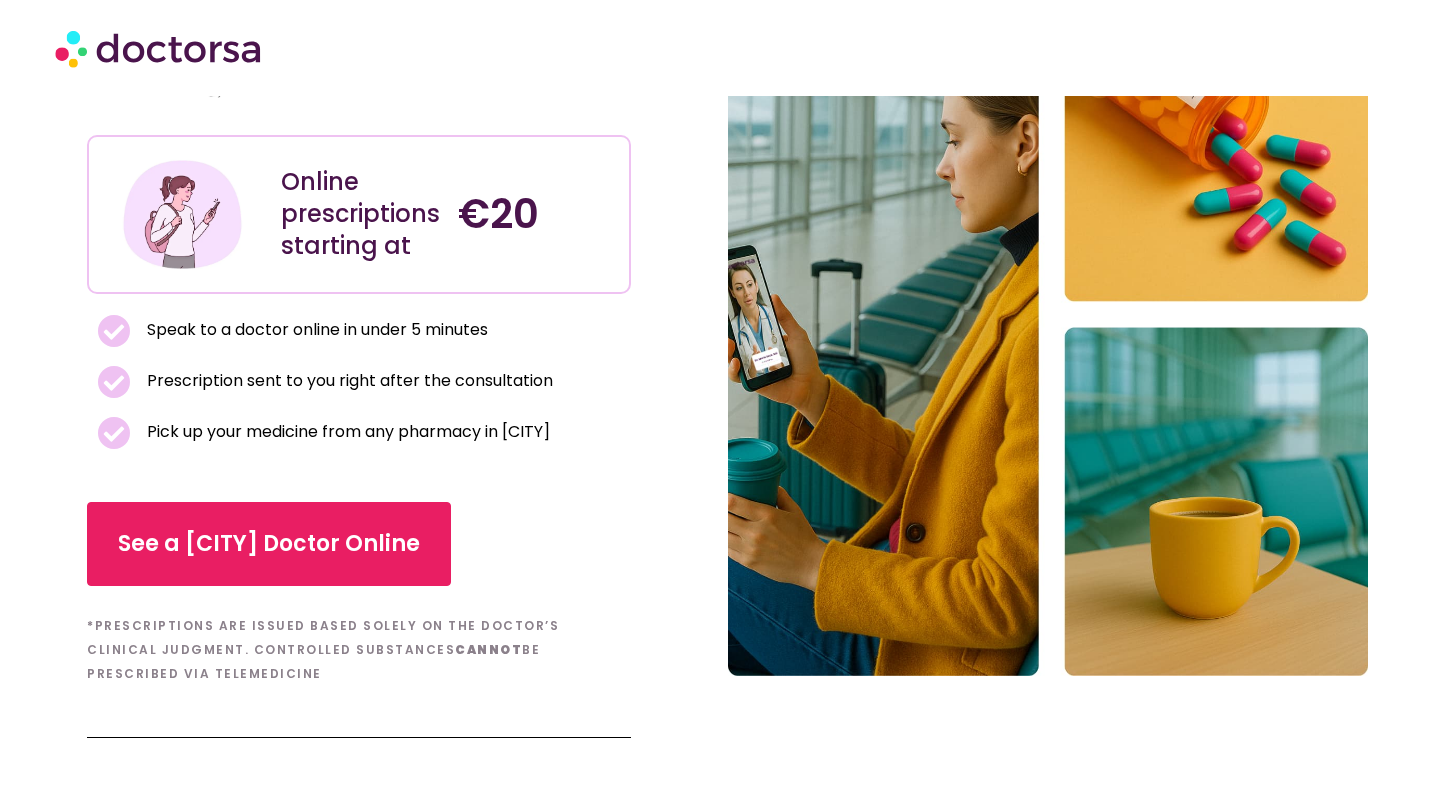 scroll, scrollTop: 529, scrollLeft: 0, axis: vertical 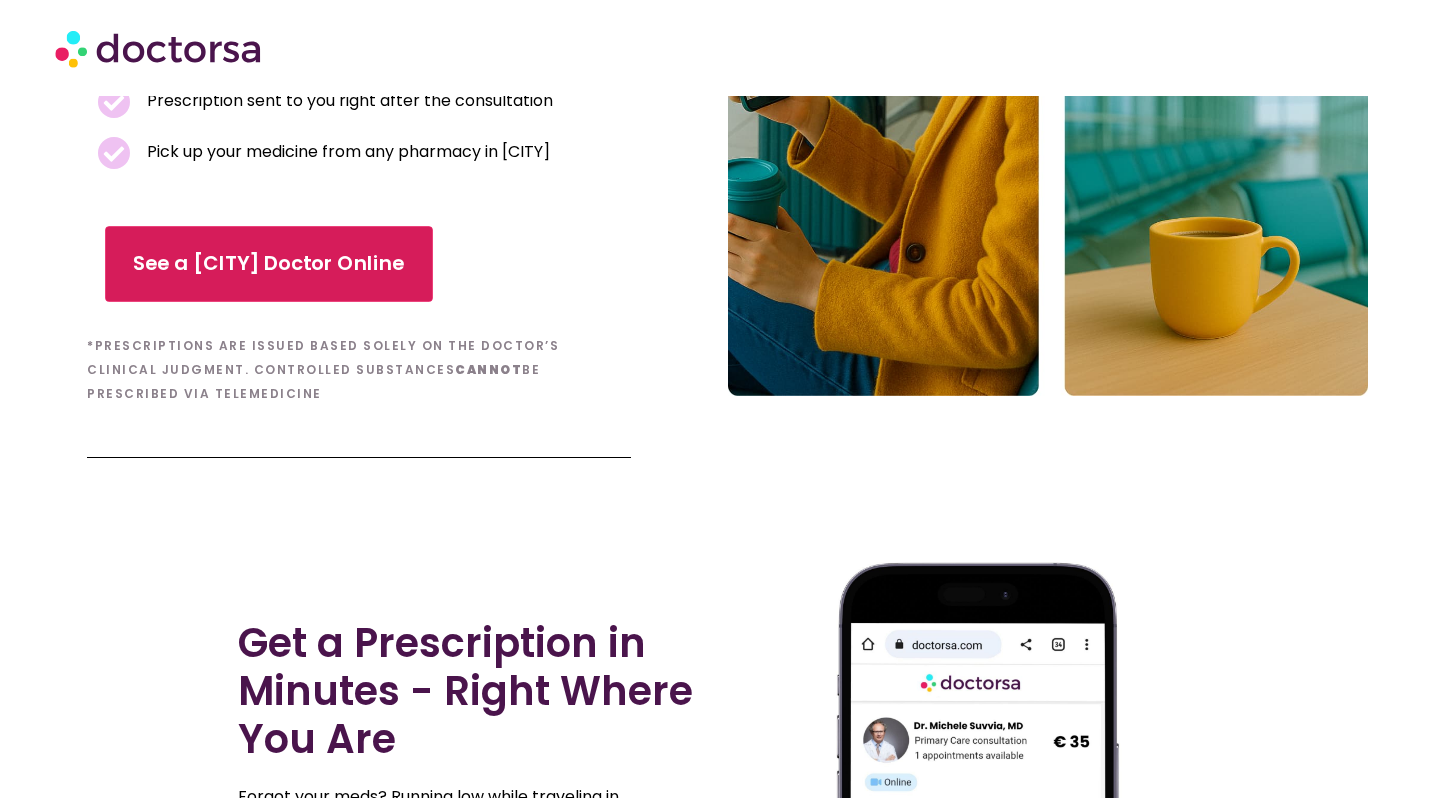 click on "See a Alicante Doctor Online" at bounding box center [269, 263] 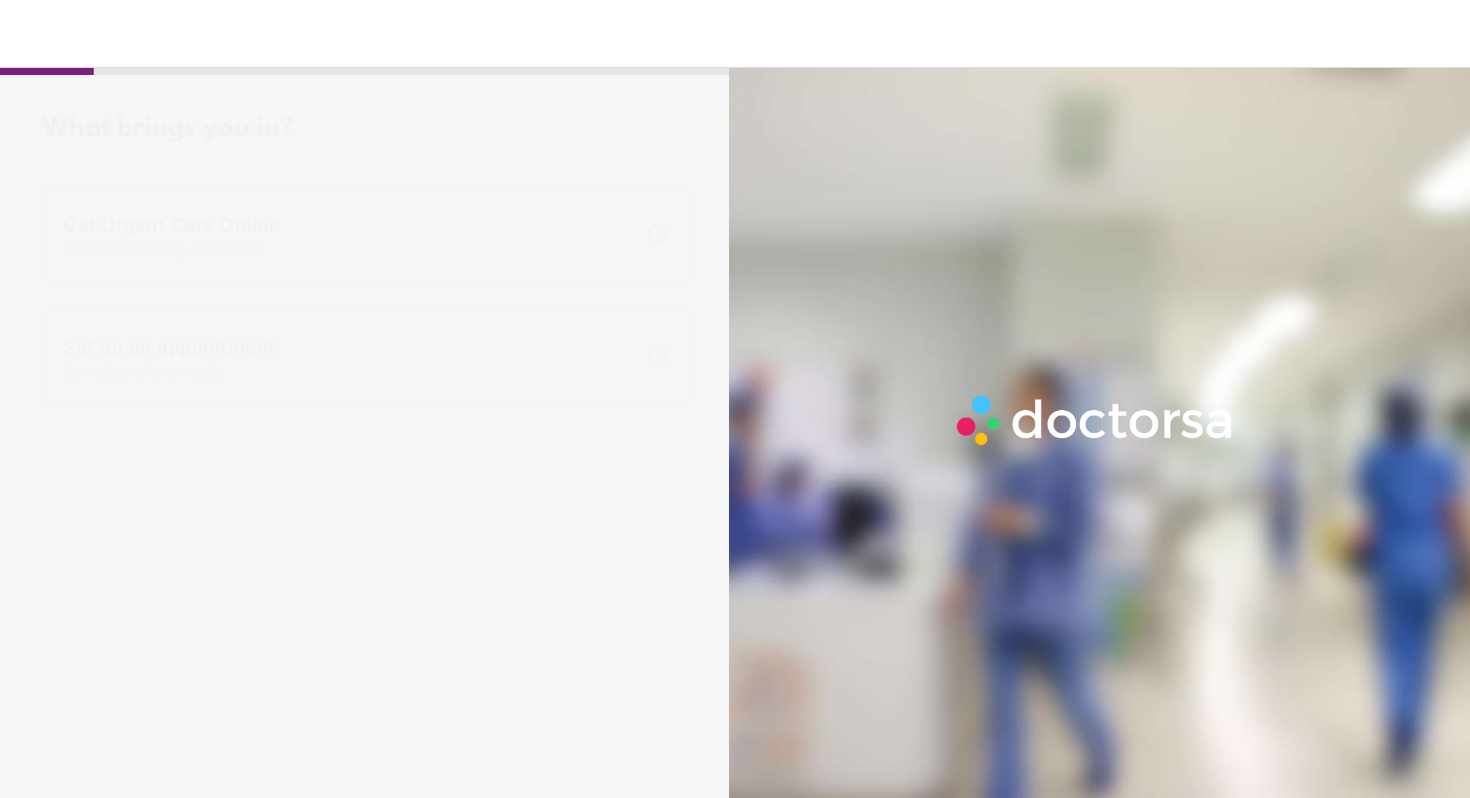 scroll, scrollTop: 0, scrollLeft: 0, axis: both 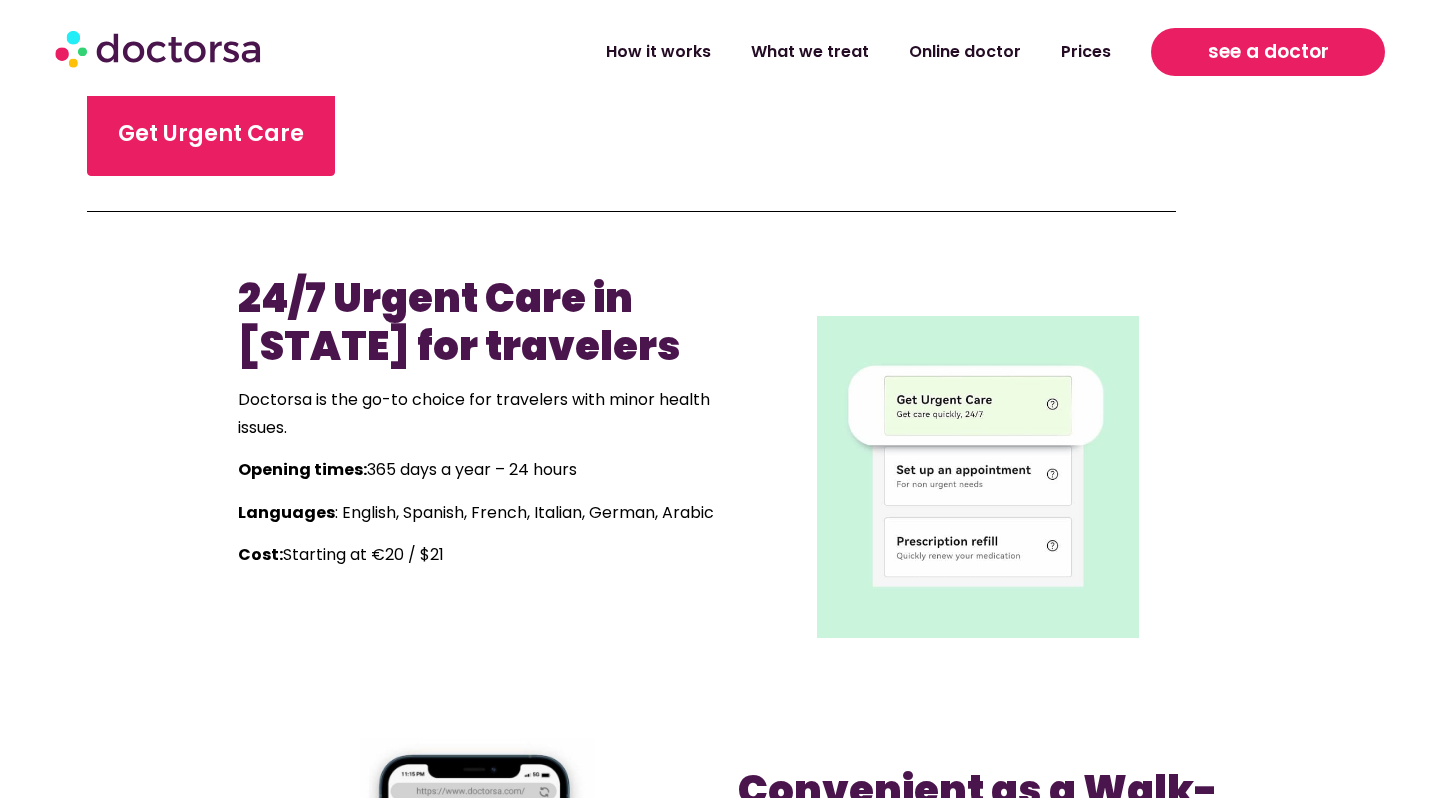 click on "see a doctor" at bounding box center (1268, 52) 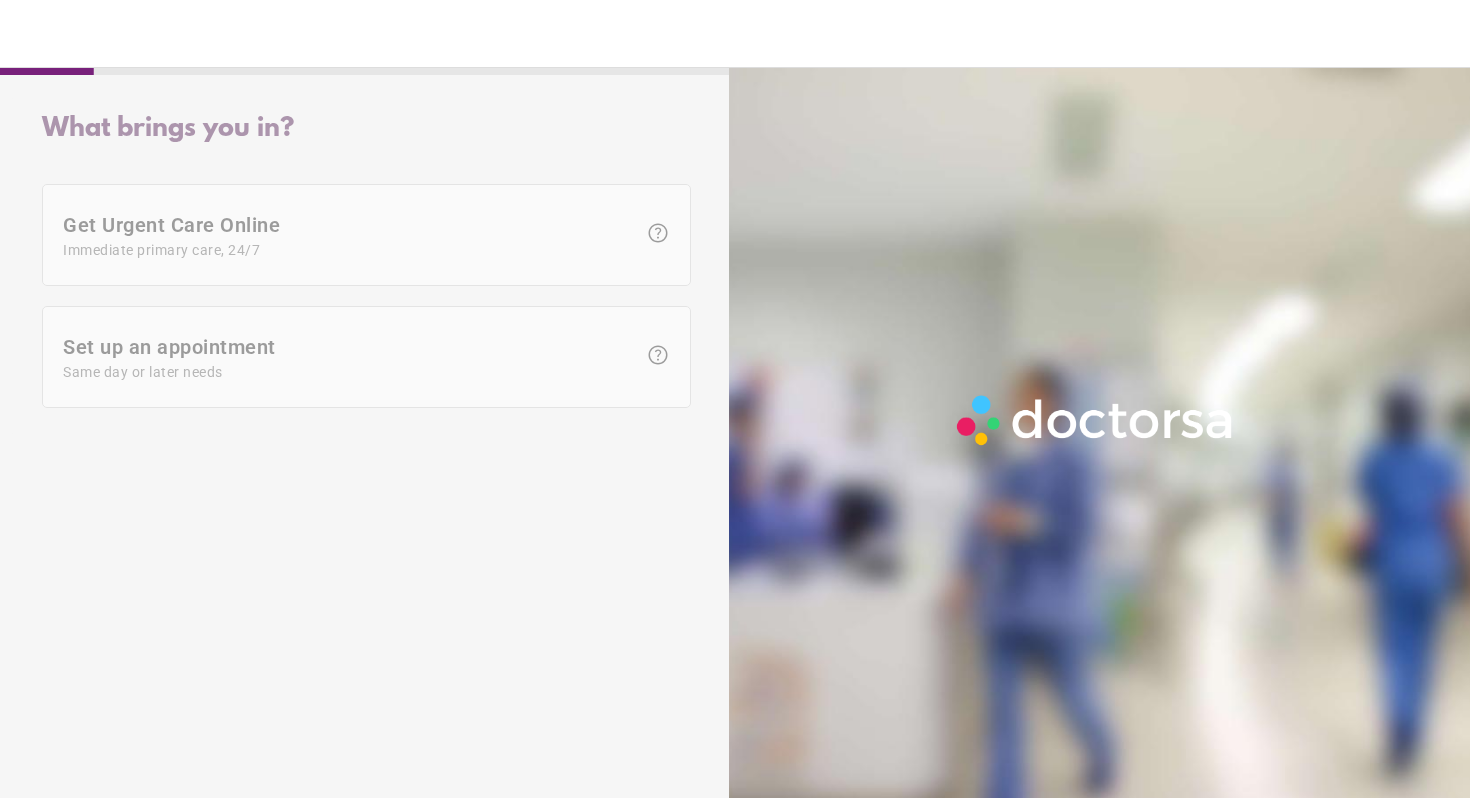 scroll, scrollTop: 0, scrollLeft: 0, axis: both 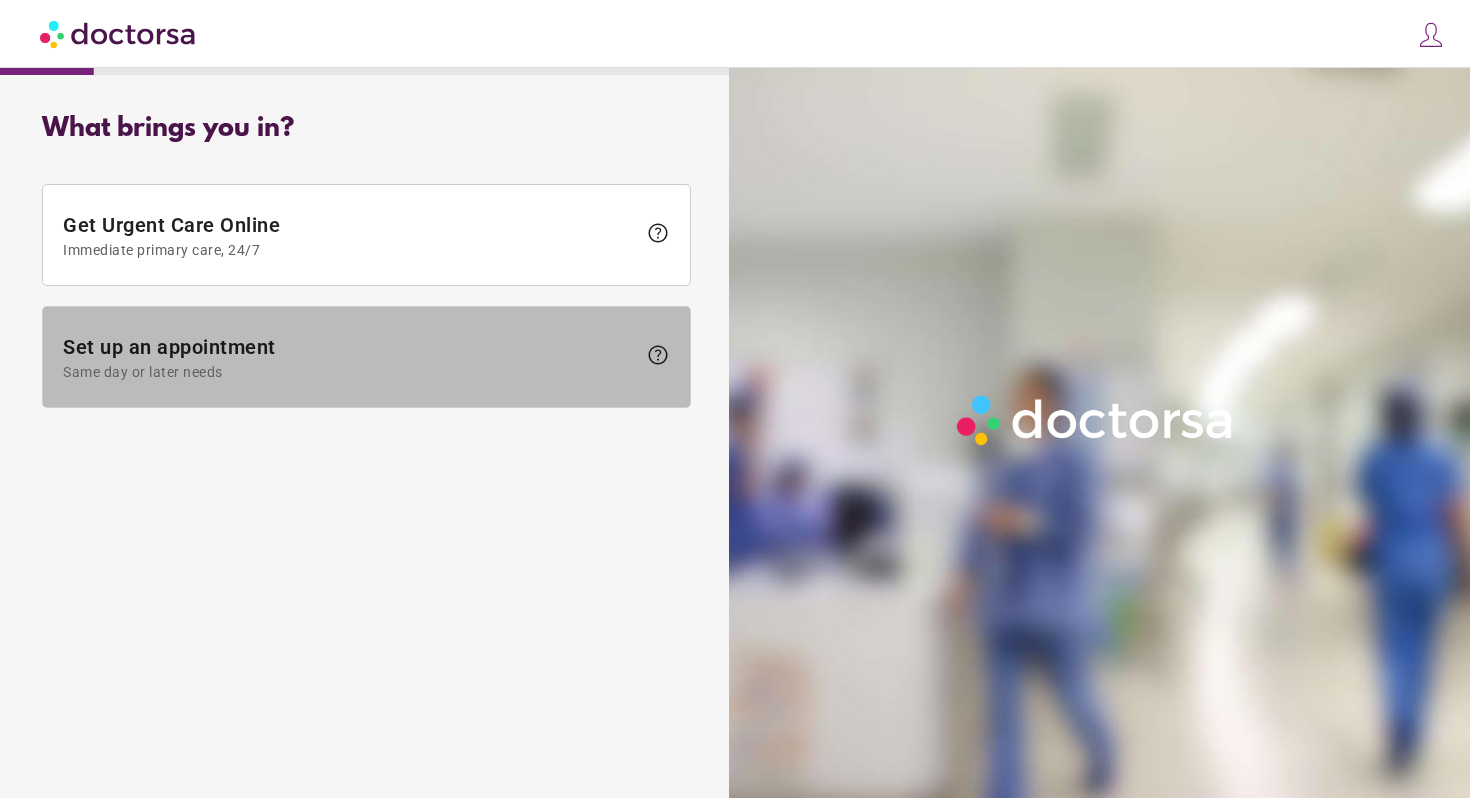 click on "Same day or later needs" at bounding box center [349, 372] 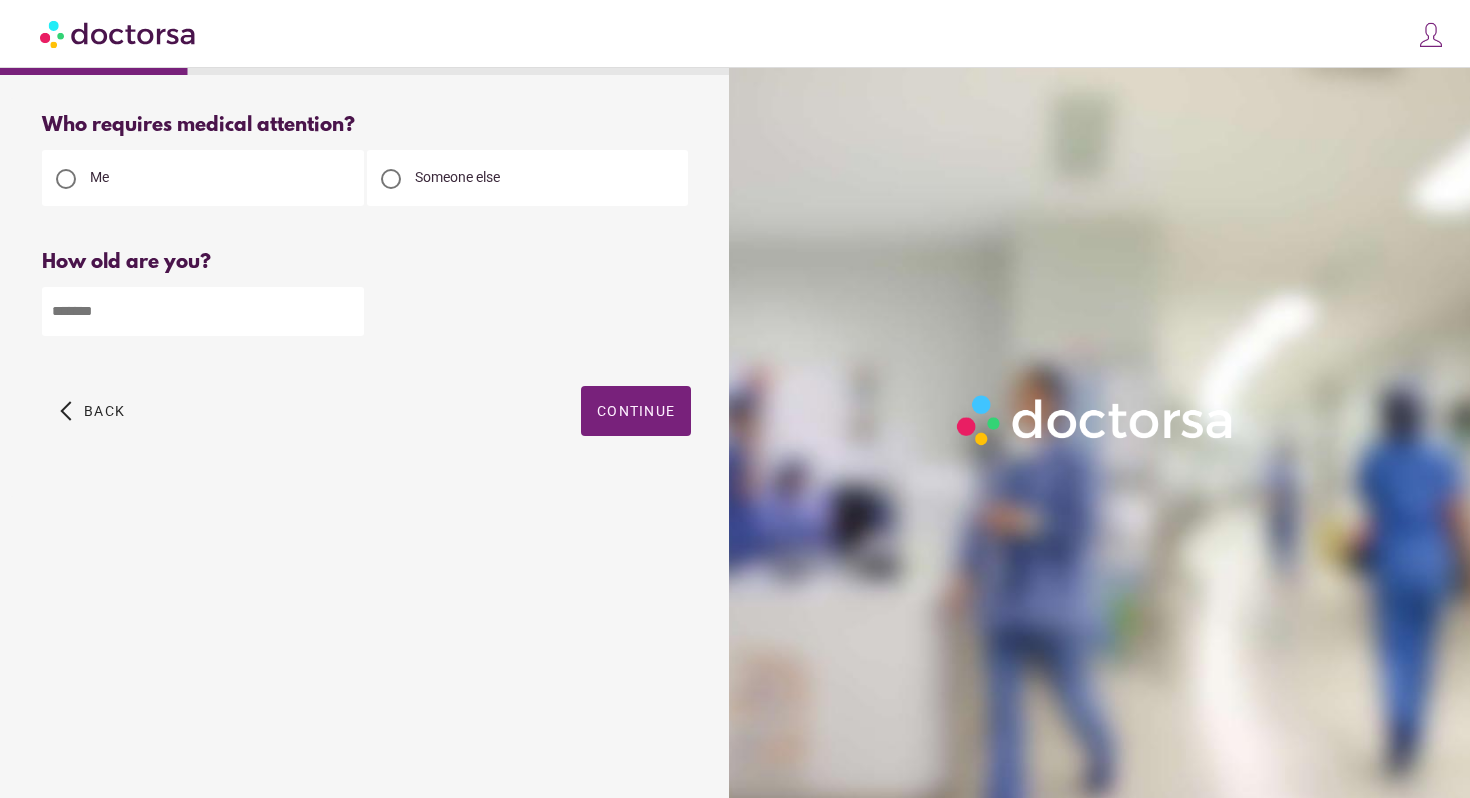 click at bounding box center [203, 311] 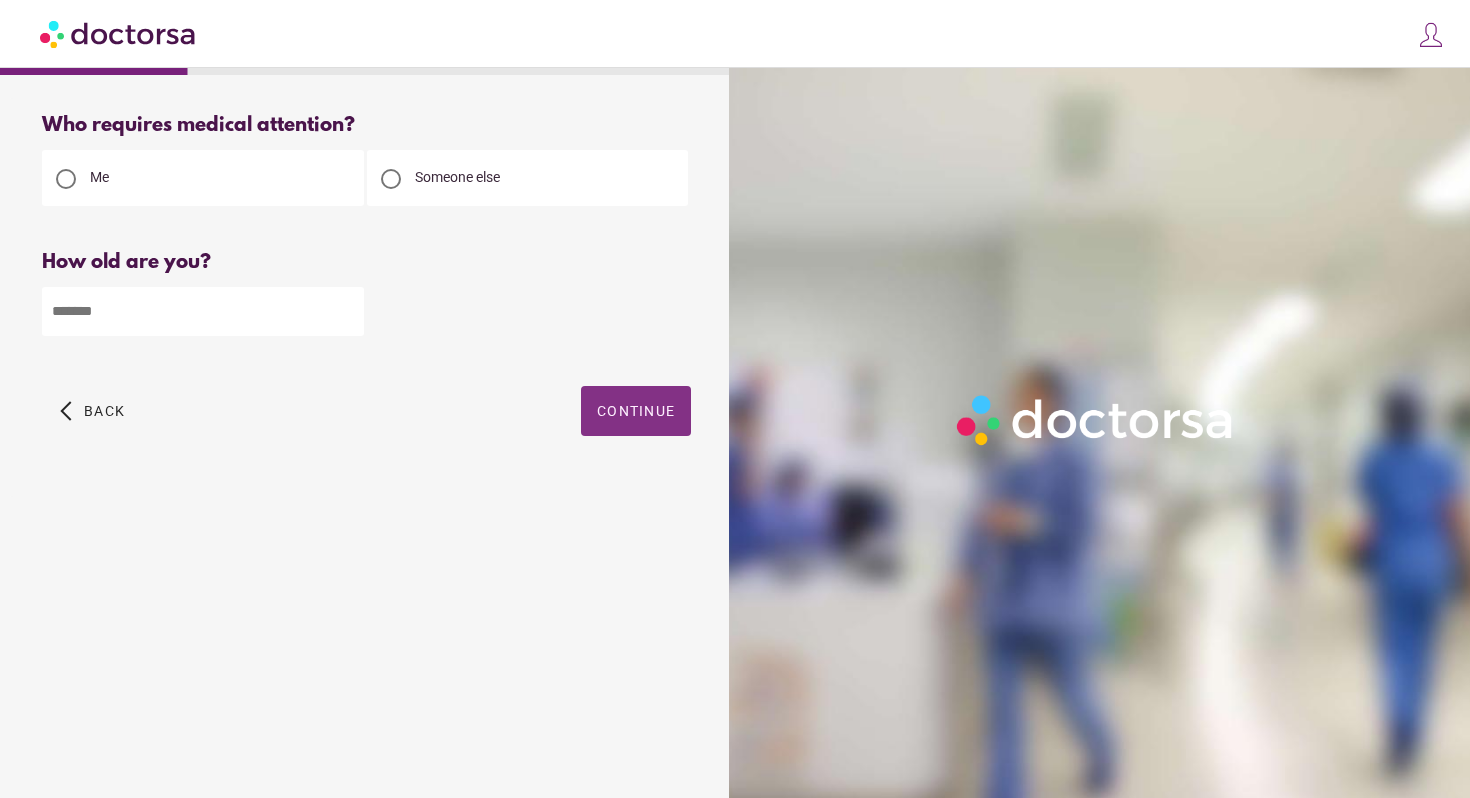 type on "**" 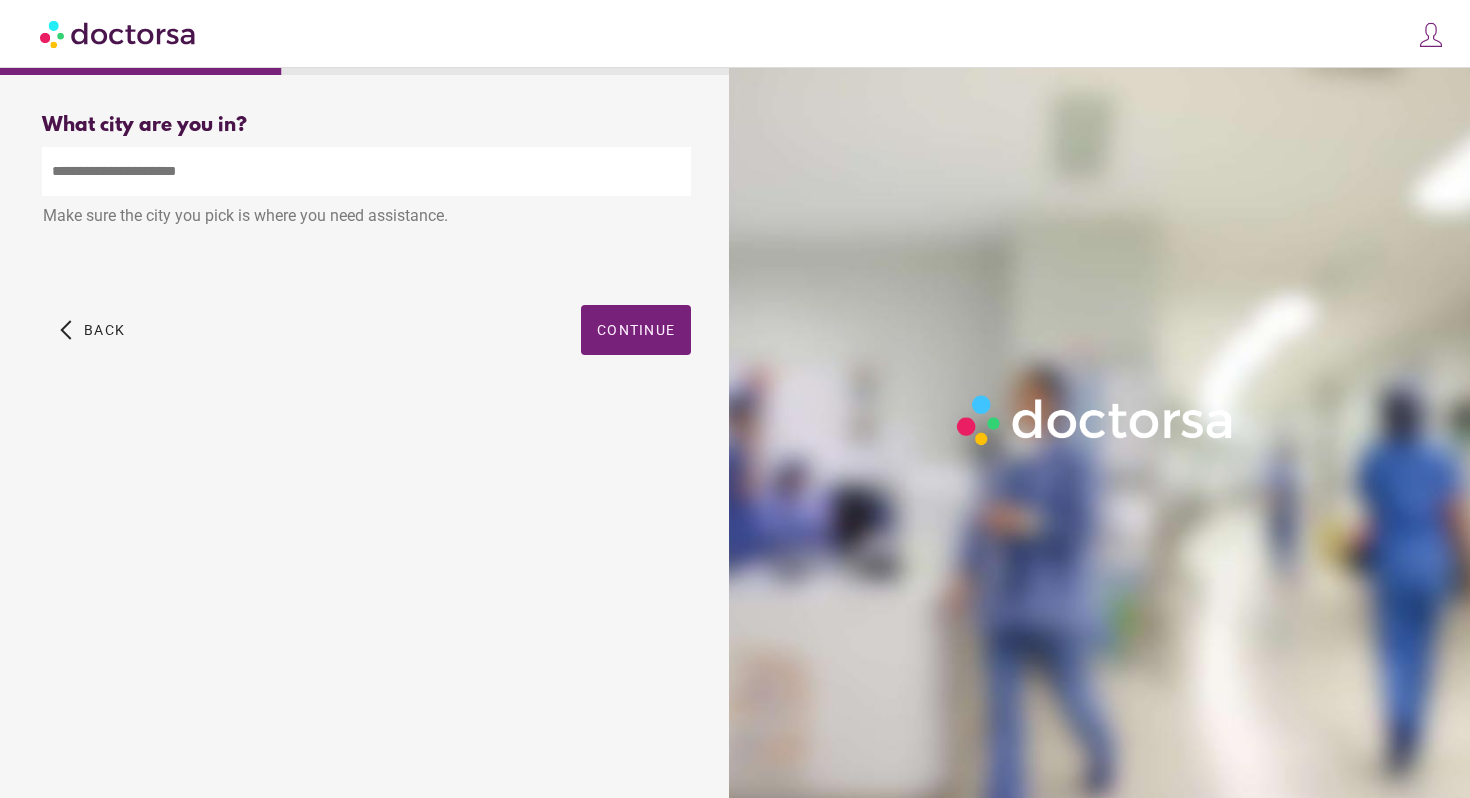 click at bounding box center [366, 171] 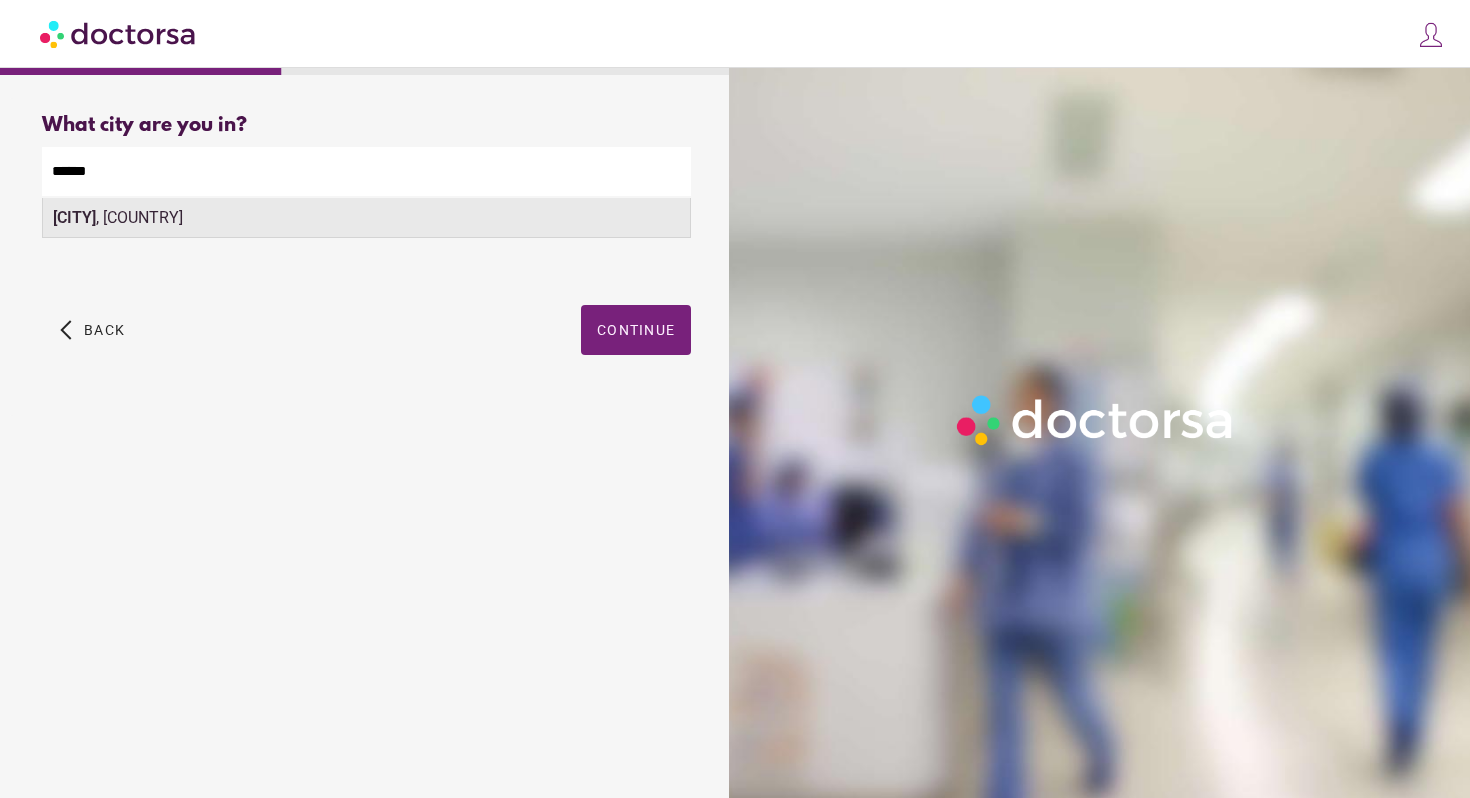 click on "Aldaia , Spain" at bounding box center [366, 218] 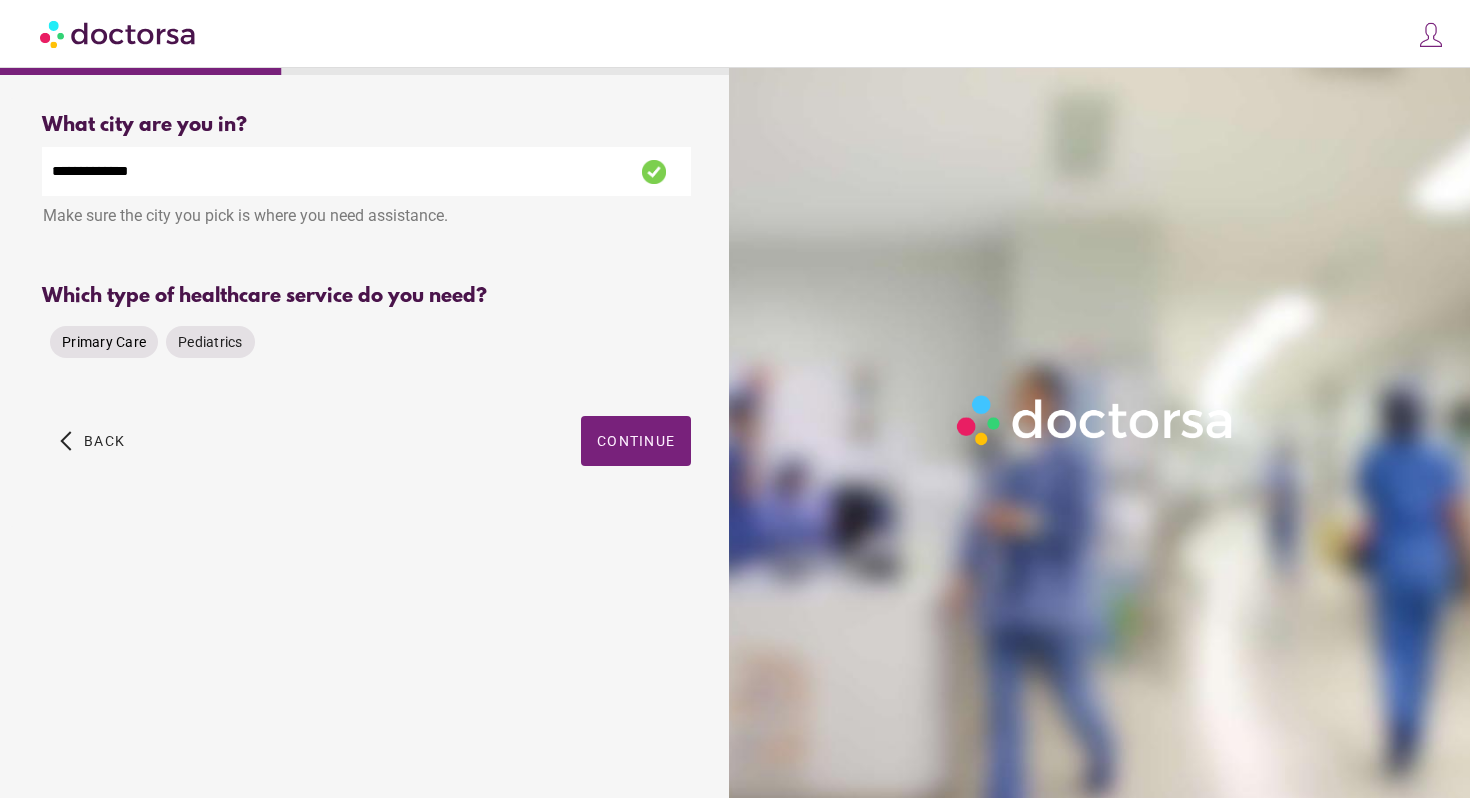 click on "Primary Care" at bounding box center [104, 342] 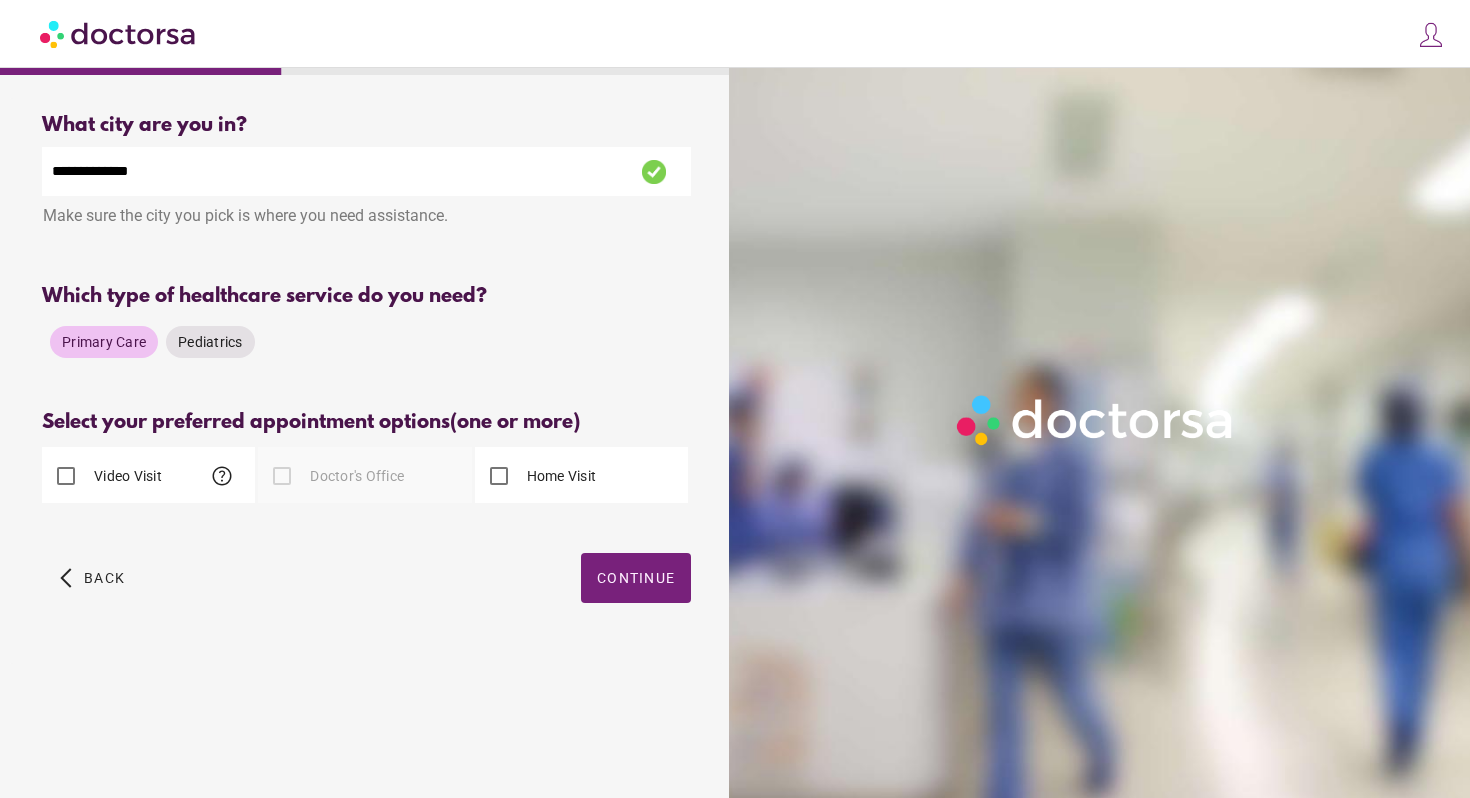 click on "Video Visit" at bounding box center [126, 476] 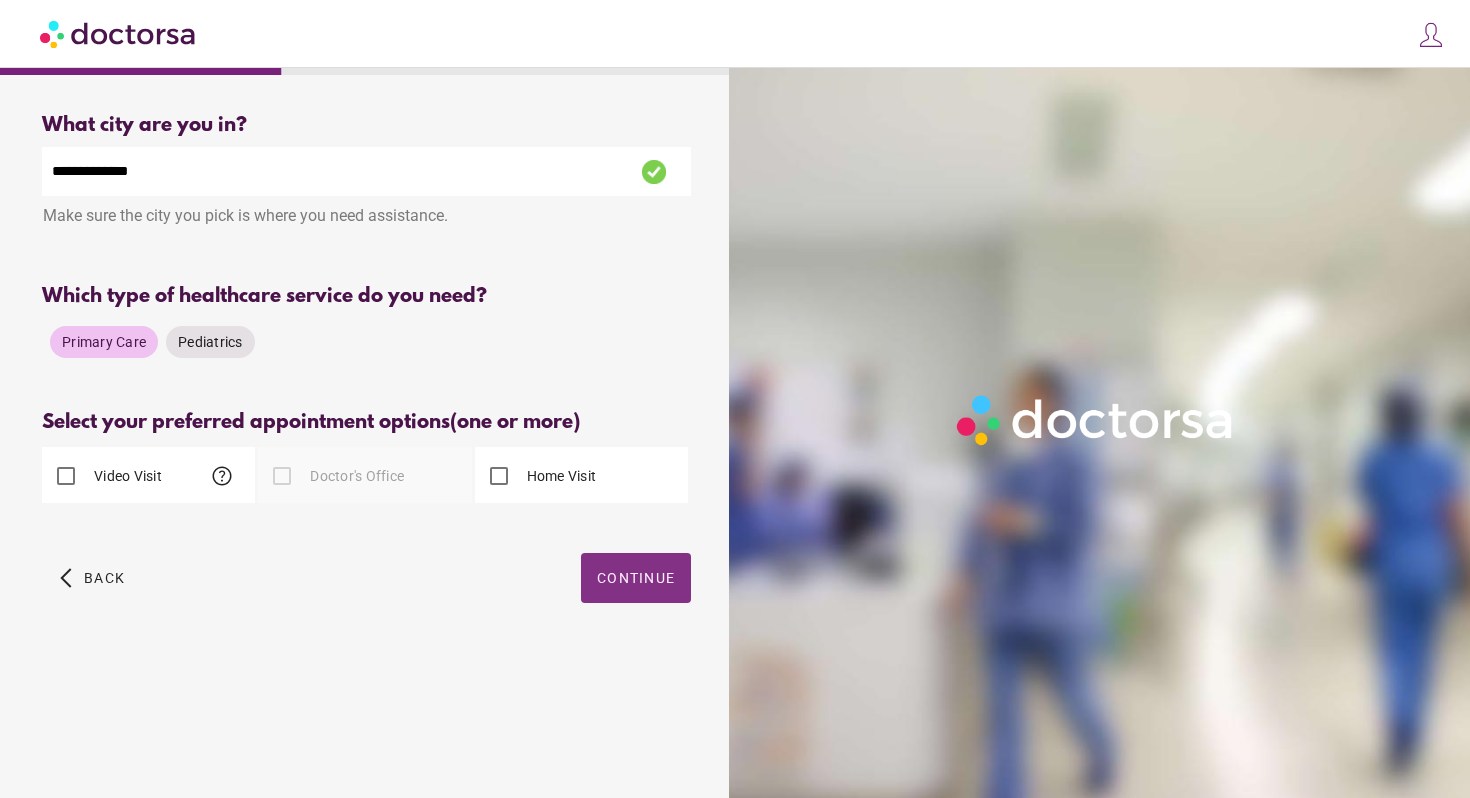click on "Continue" at bounding box center [636, 578] 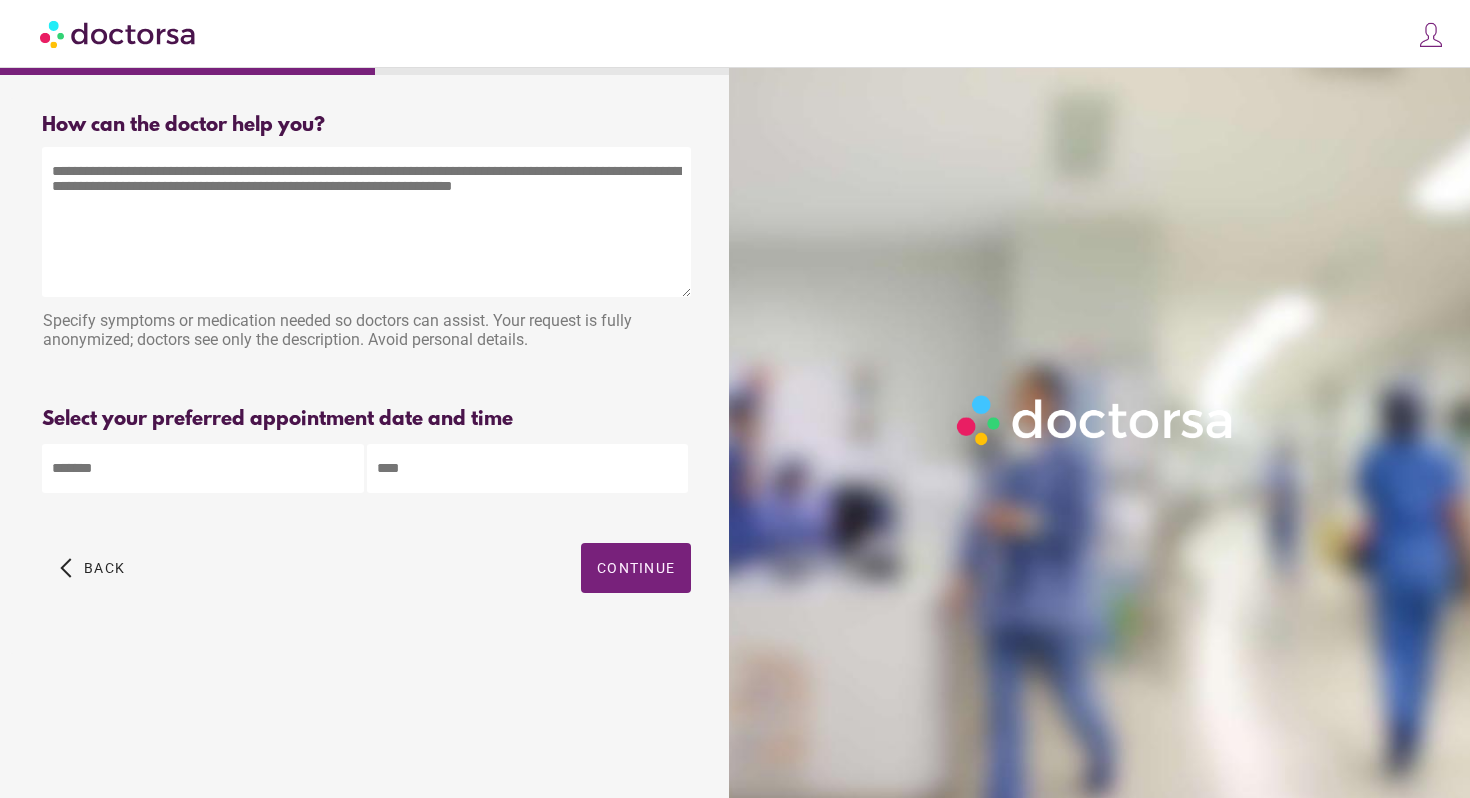 click at bounding box center [366, 222] 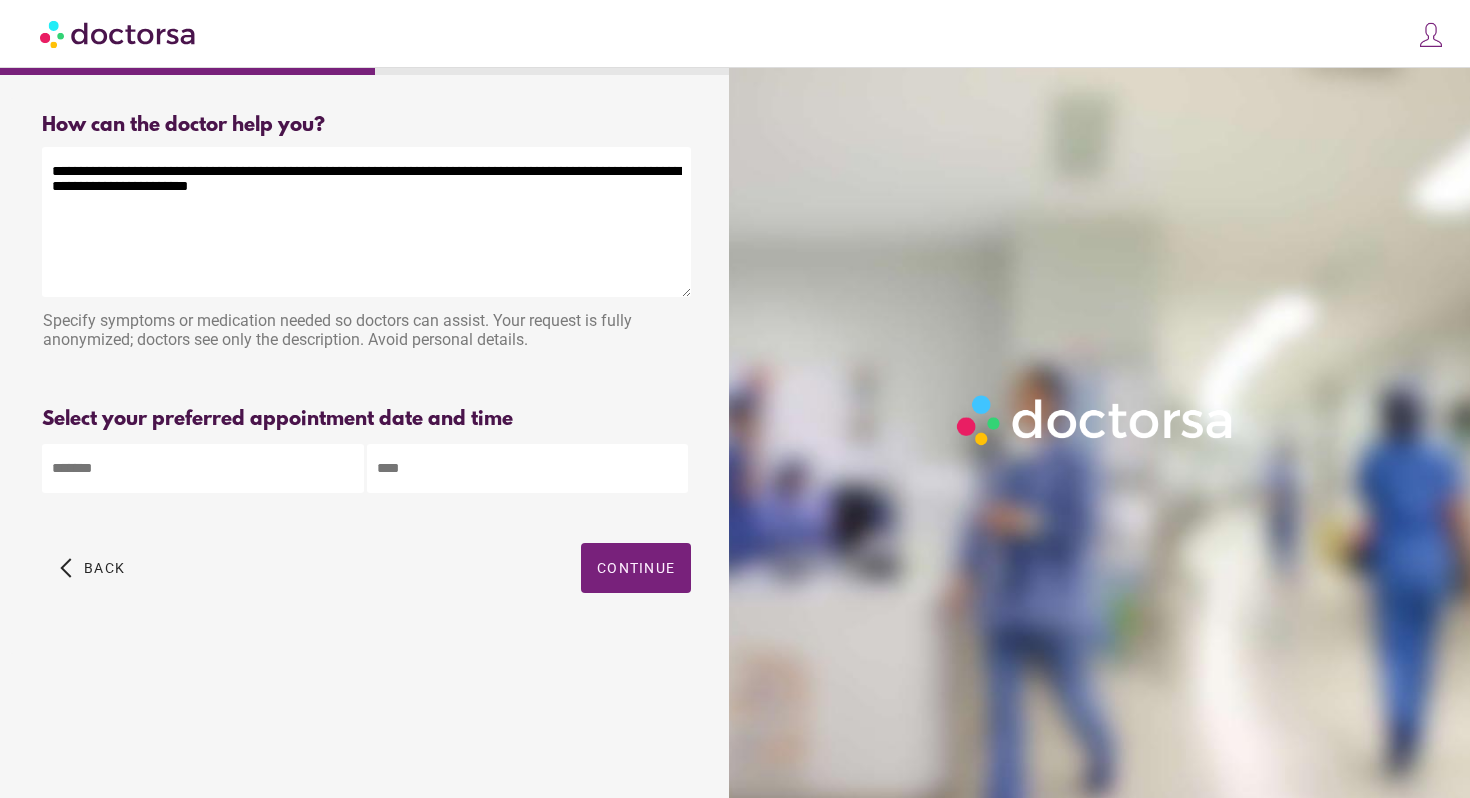 click on "**********" at bounding box center (366, 222) 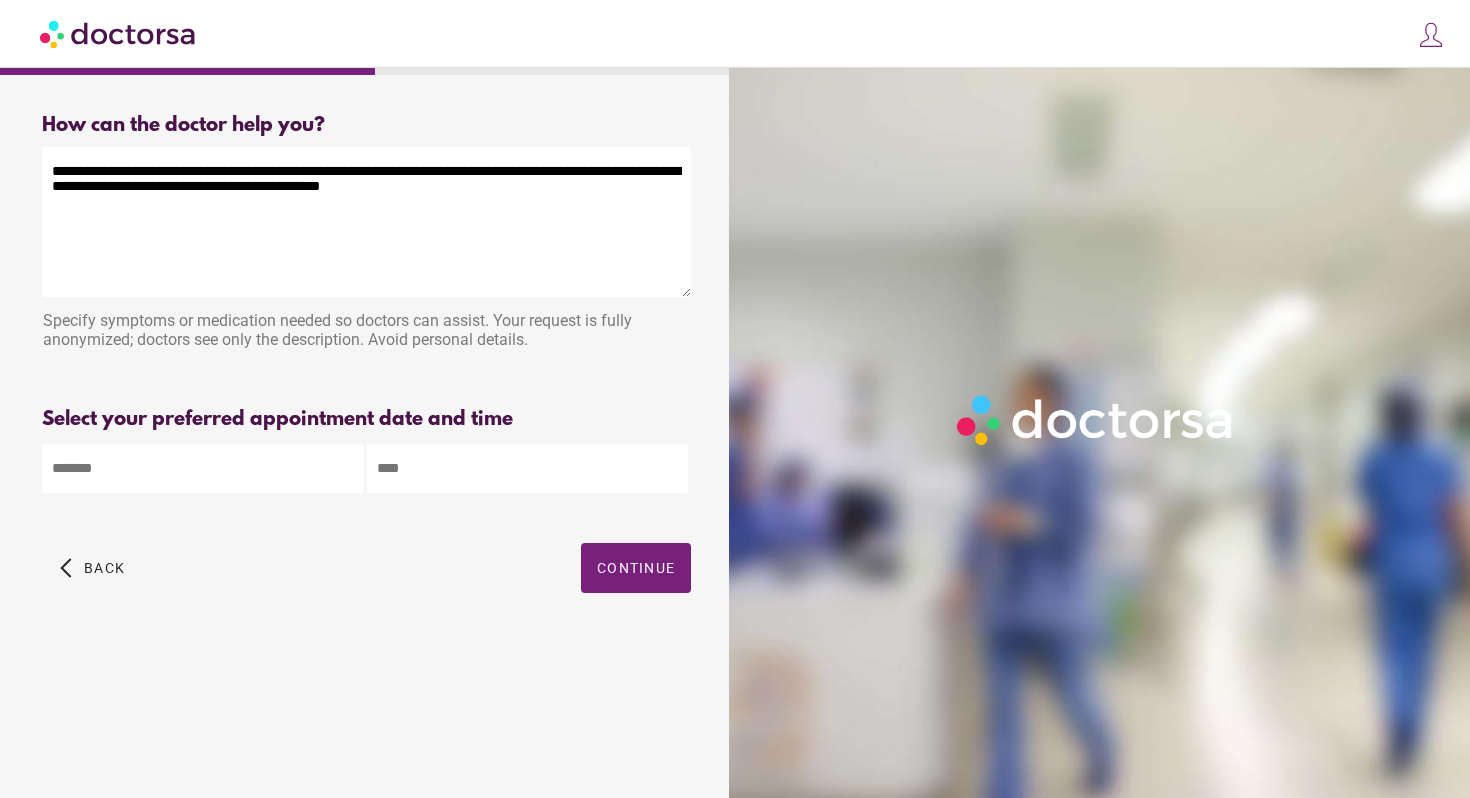 click on "**********" at bounding box center (366, 222) 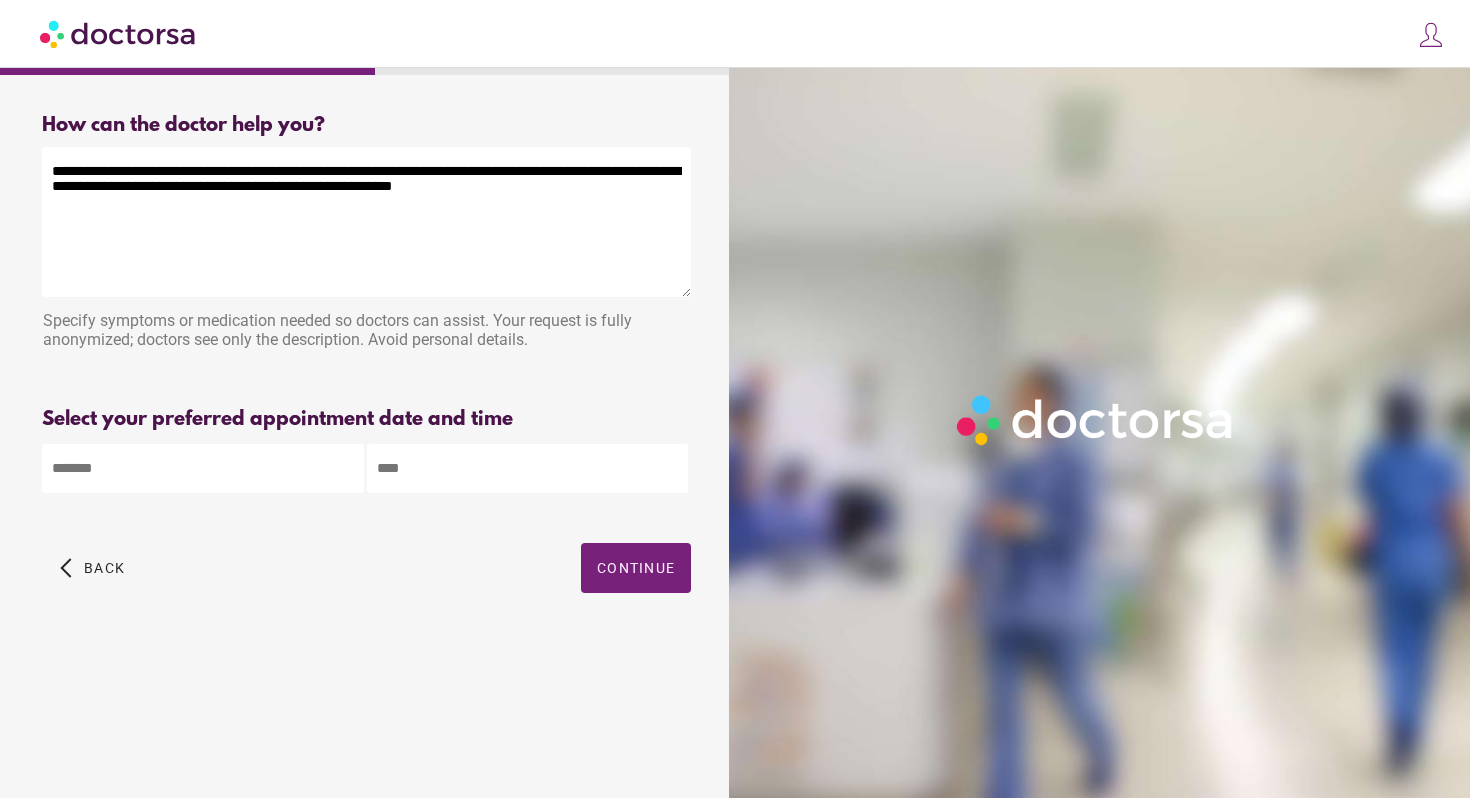 click on "**********" at bounding box center (366, 222) 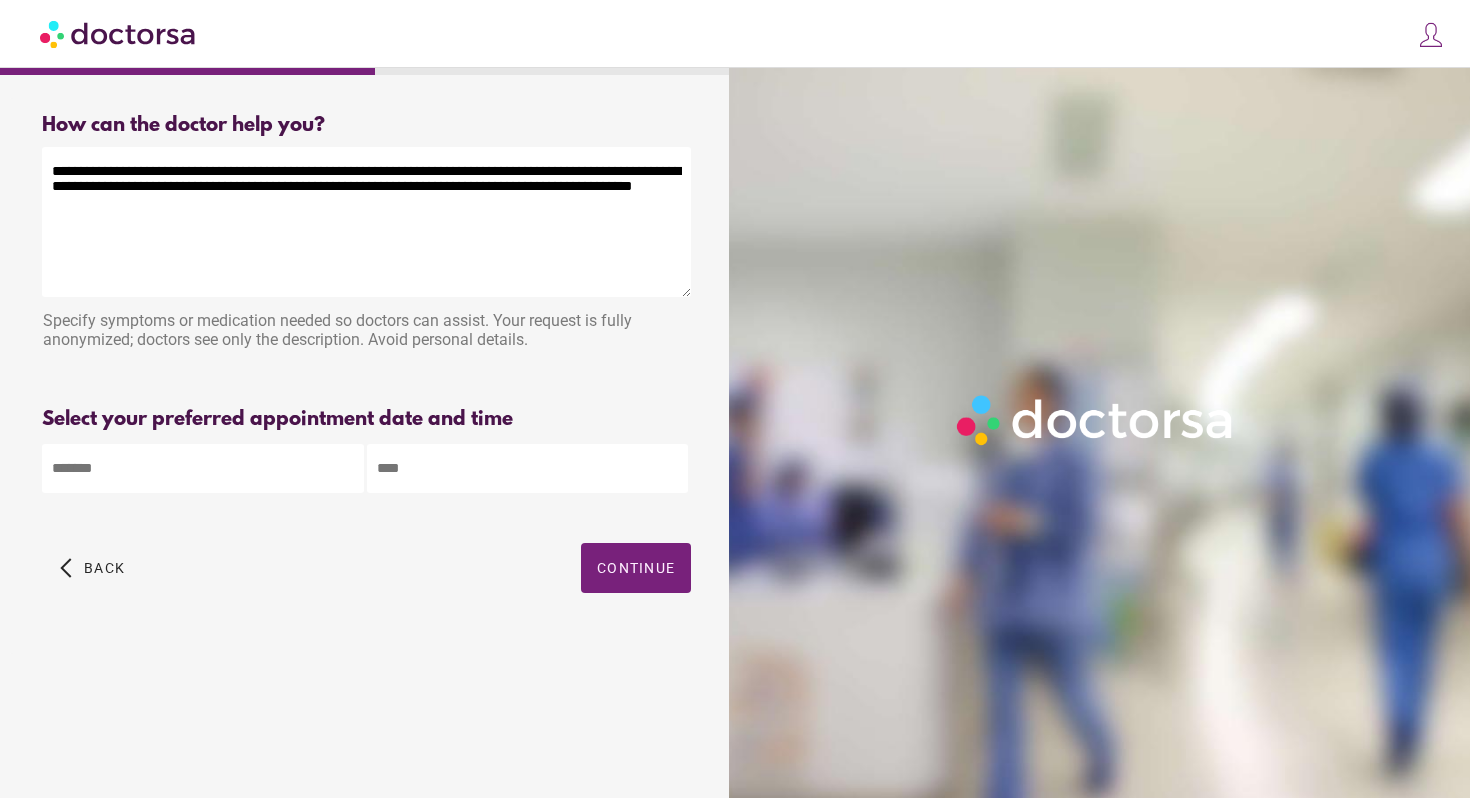click on "**********" at bounding box center (366, 222) 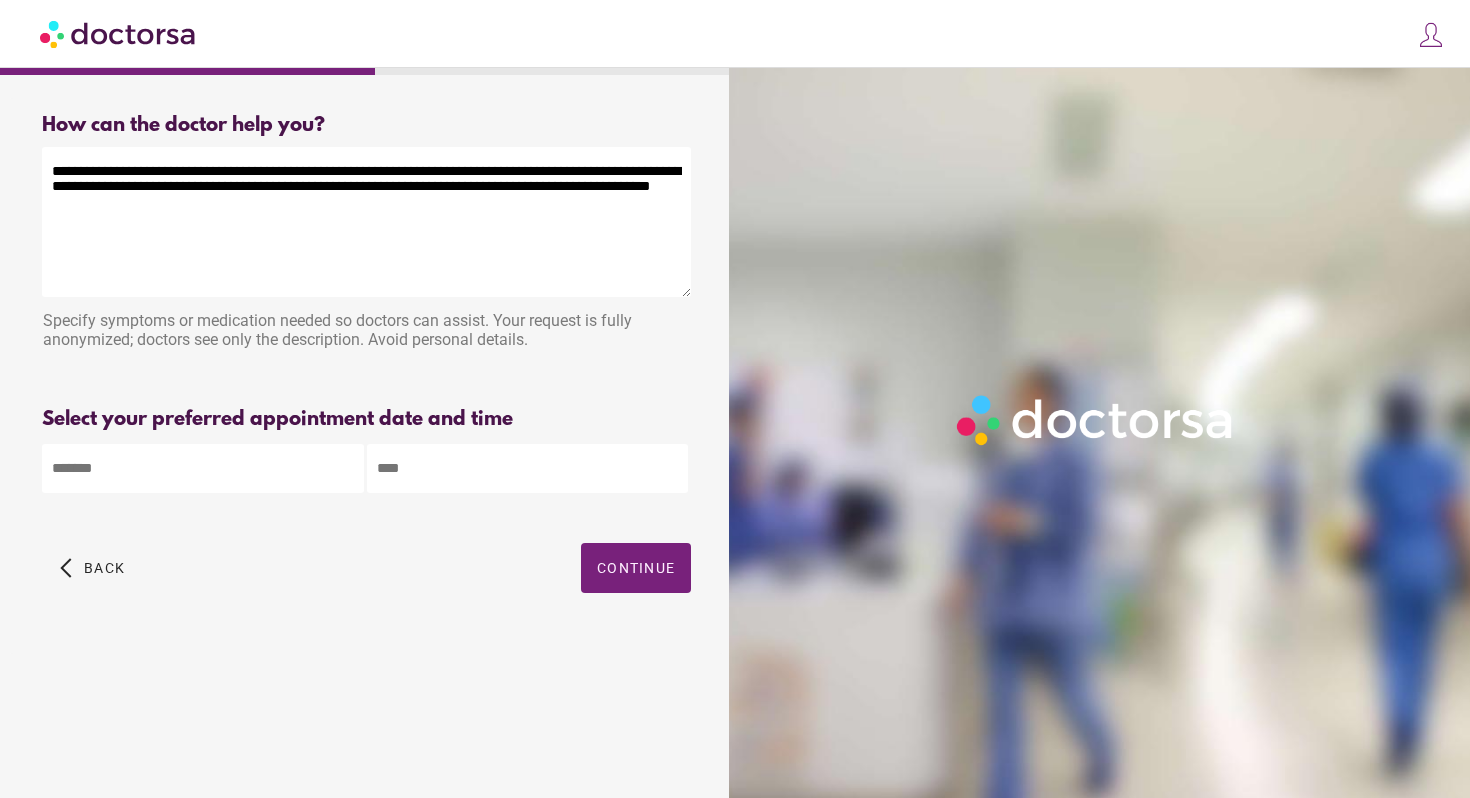 click on "**********" at bounding box center (366, 222) 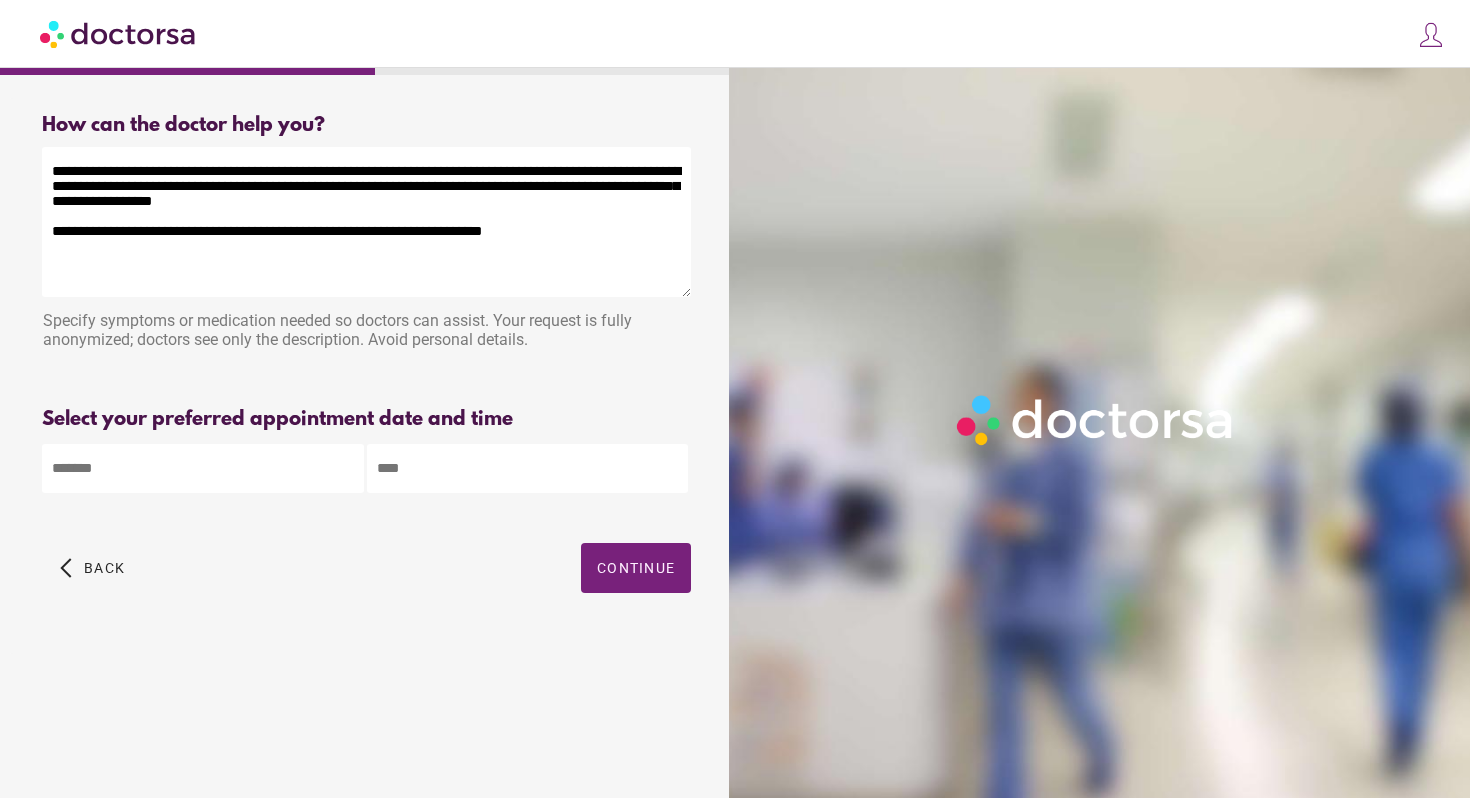 click on "**********" at bounding box center [366, 222] 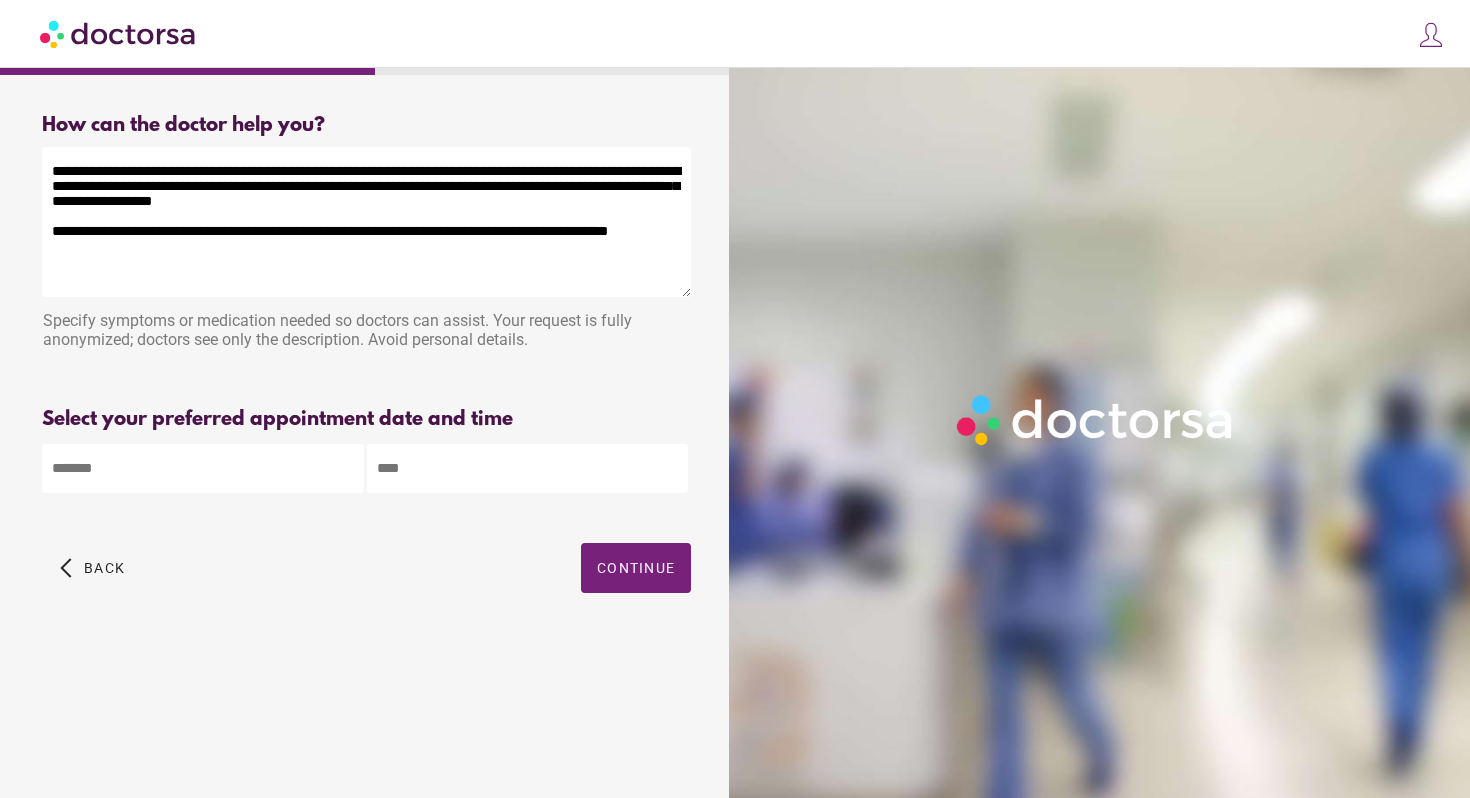 click on "**********" at bounding box center (366, 222) 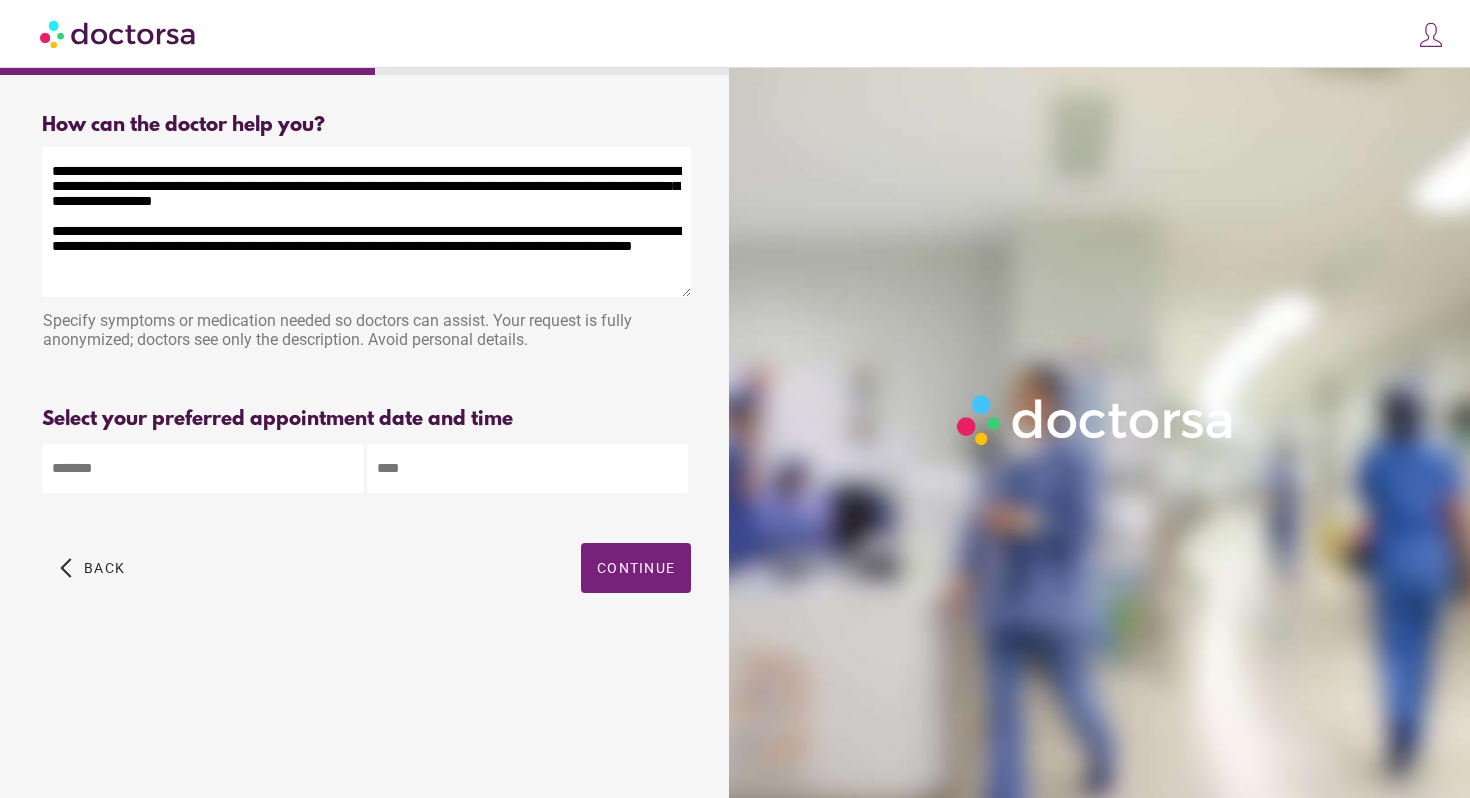 drag, startPoint x: 560, startPoint y: 252, endPoint x: 513, endPoint y: 252, distance: 47 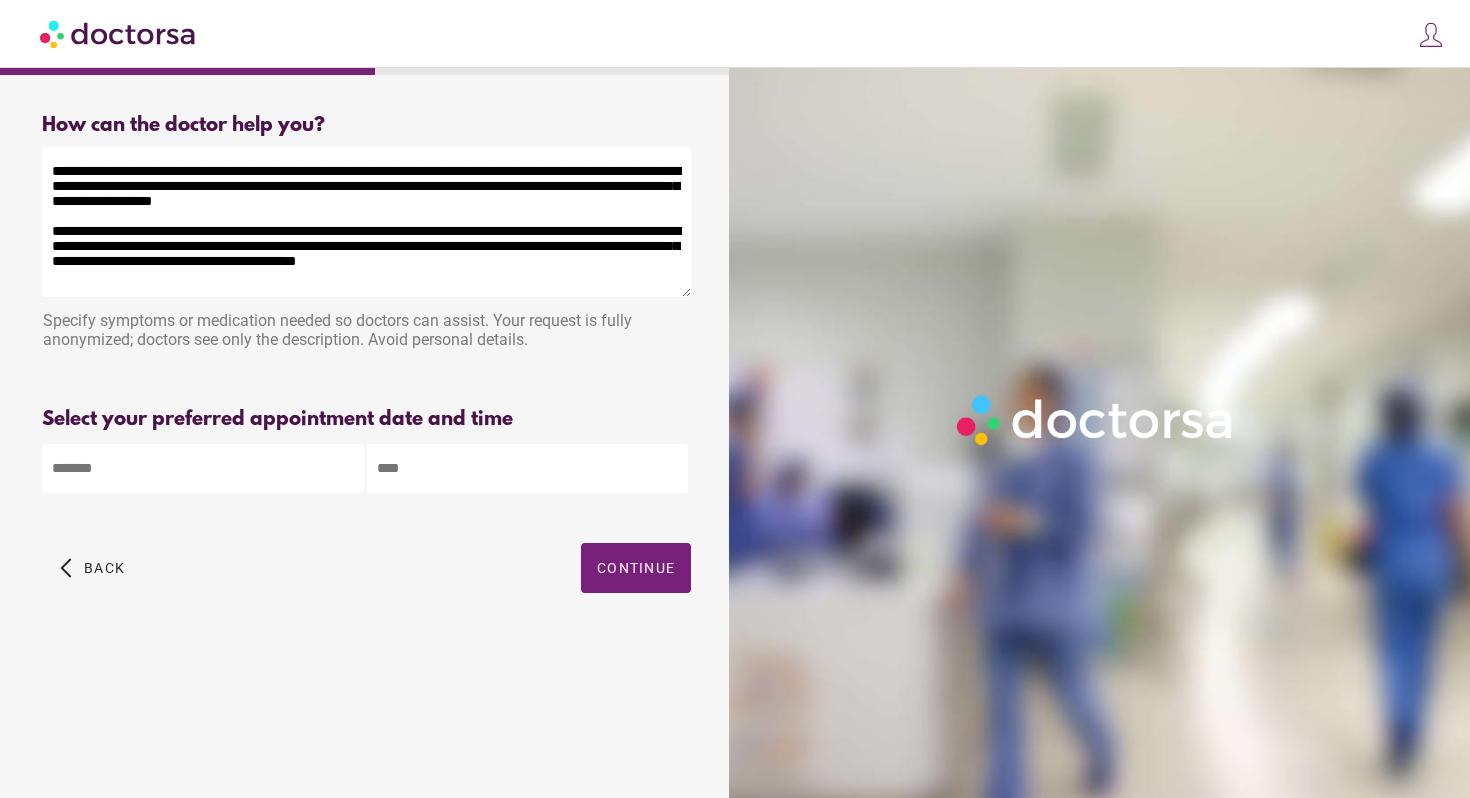 click on "**********" at bounding box center (366, 222) 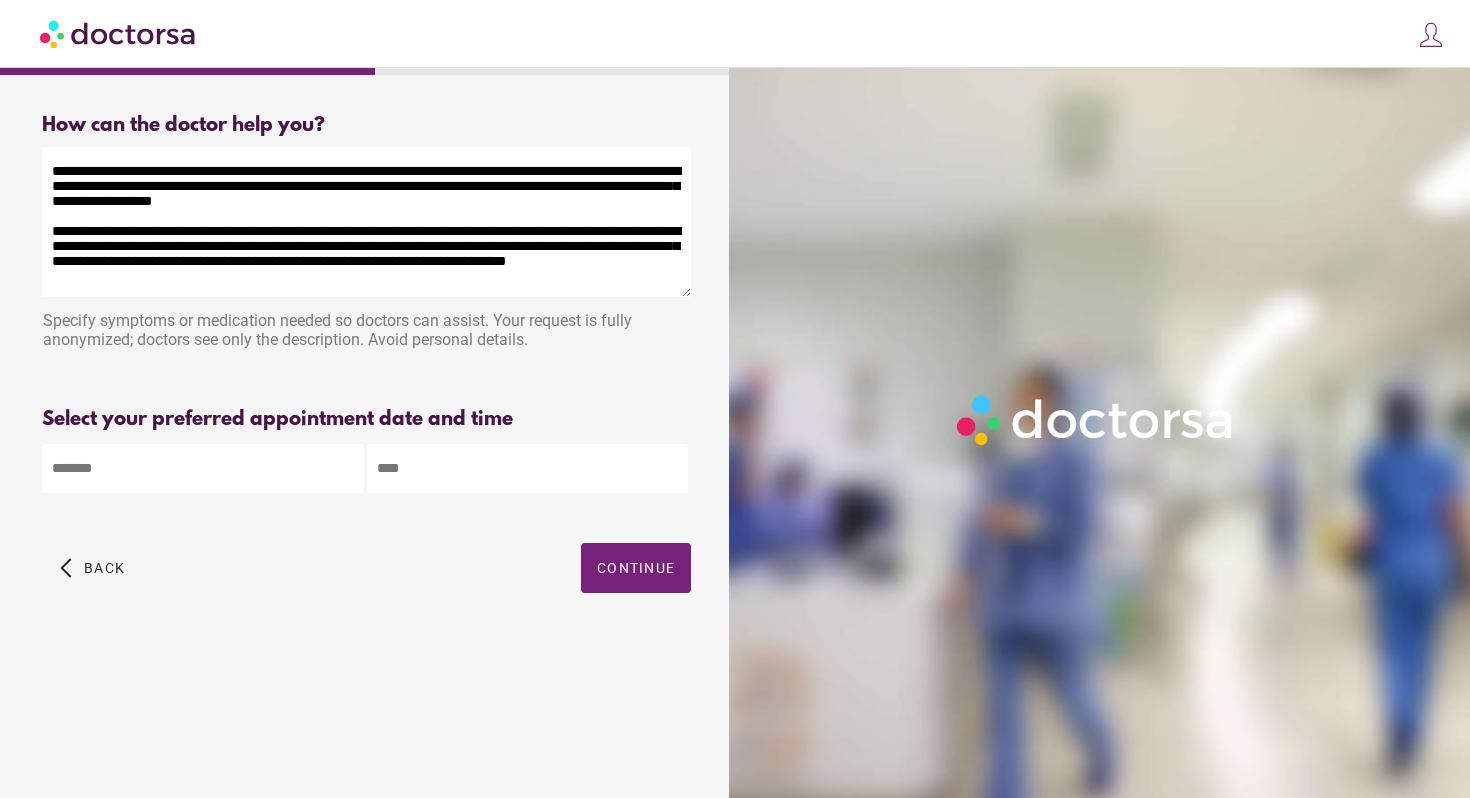 click on "**********" at bounding box center (366, 222) 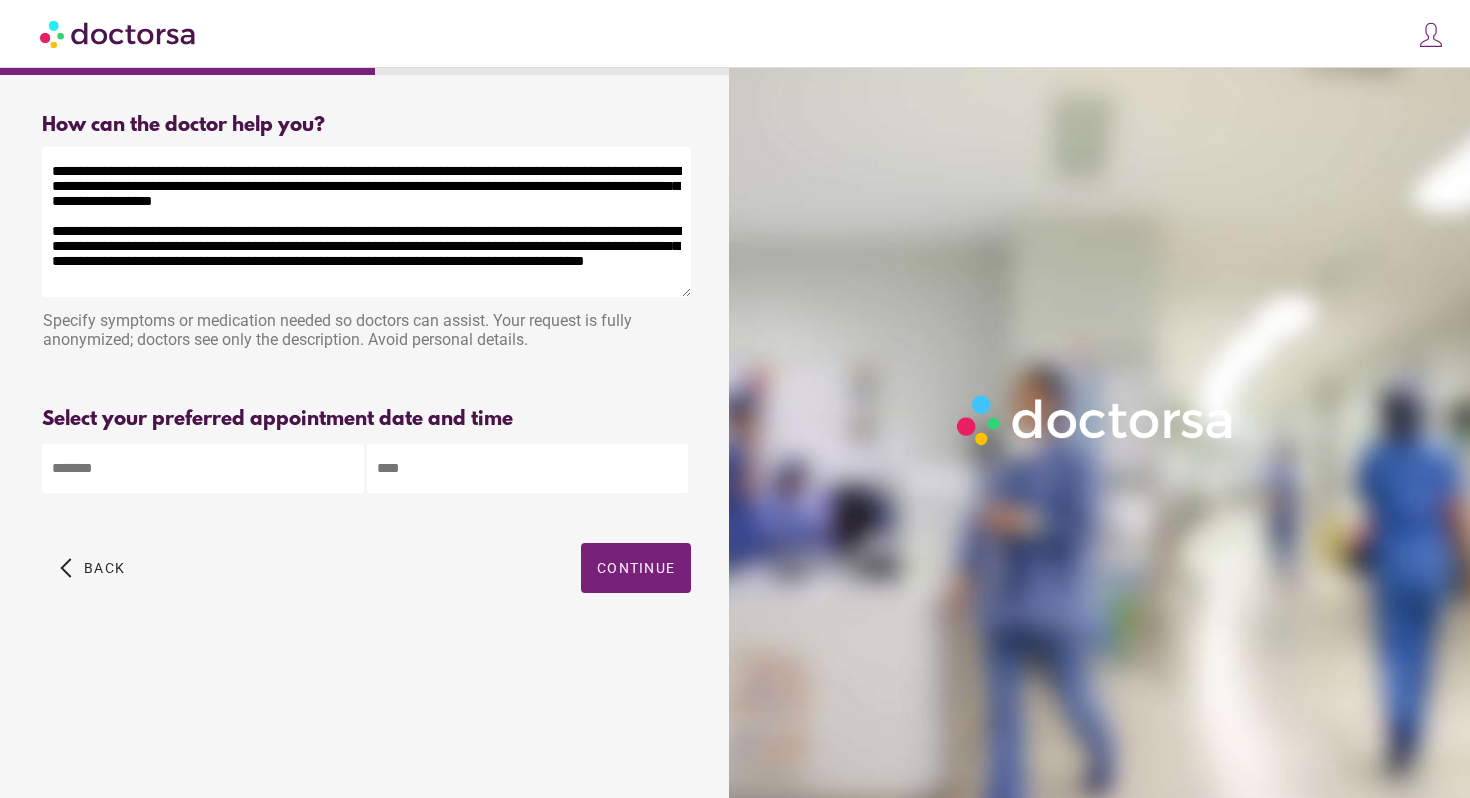 scroll, scrollTop: 20, scrollLeft: 0, axis: vertical 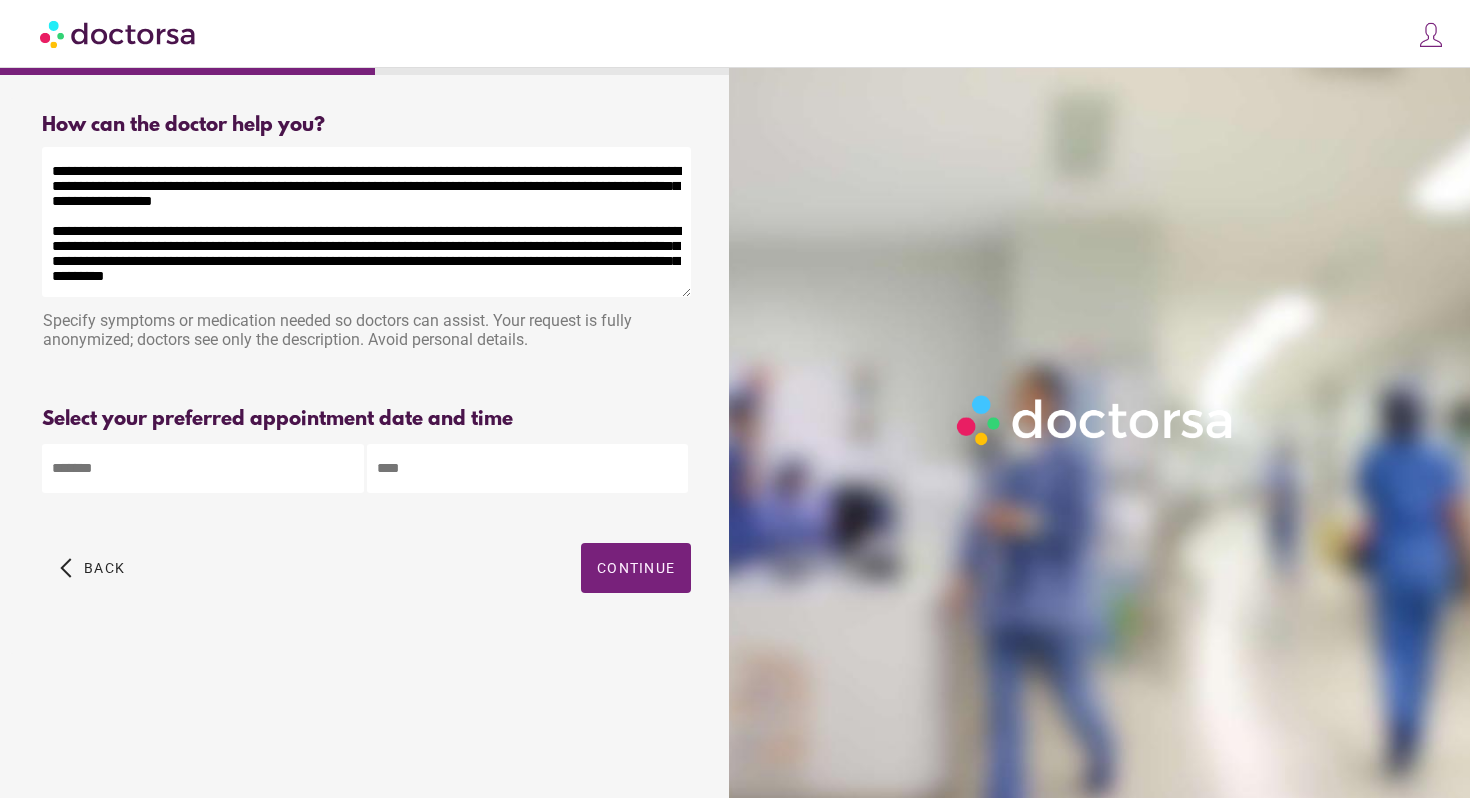 click on "**********" at bounding box center (366, 222) 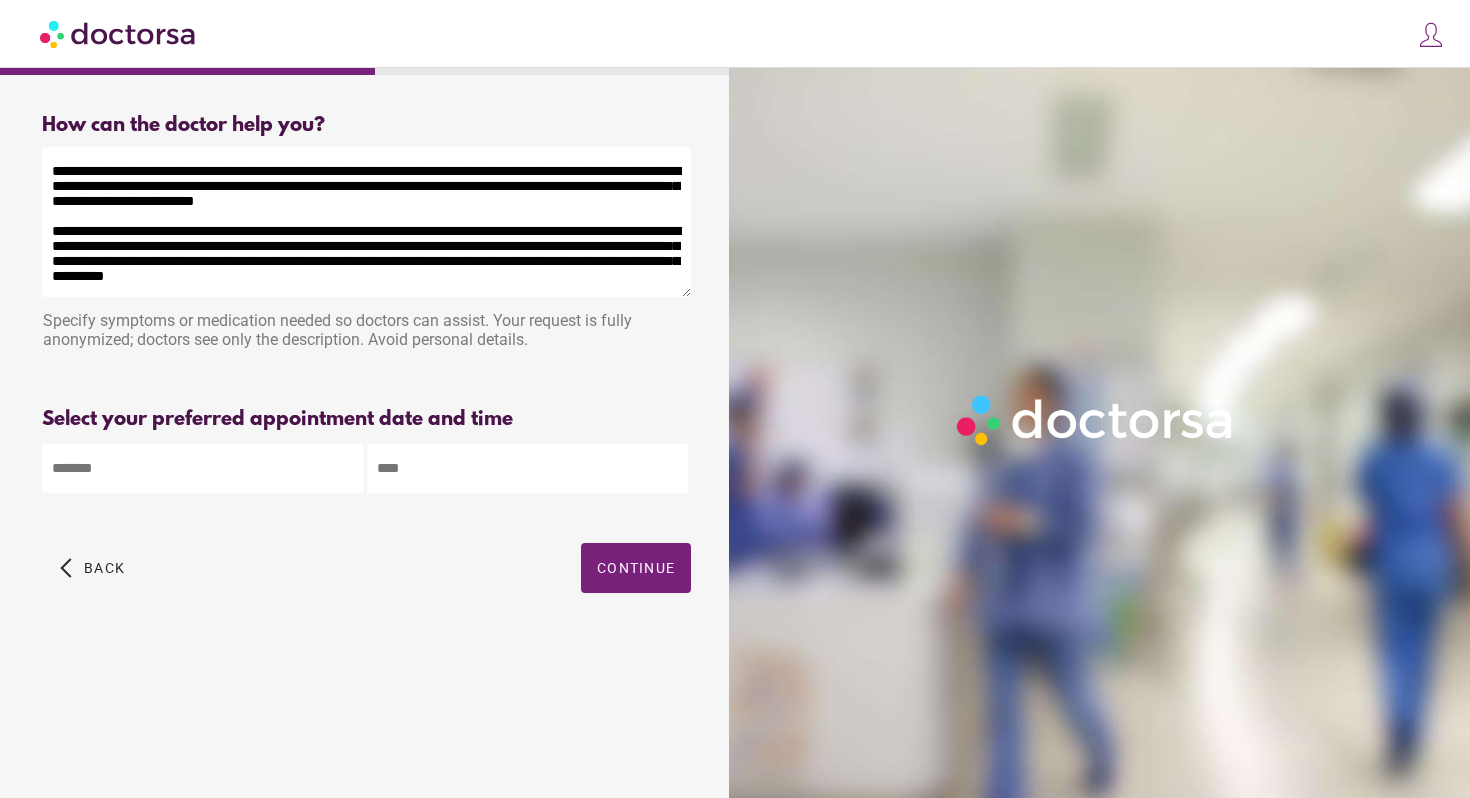 scroll, scrollTop: 20, scrollLeft: 0, axis: vertical 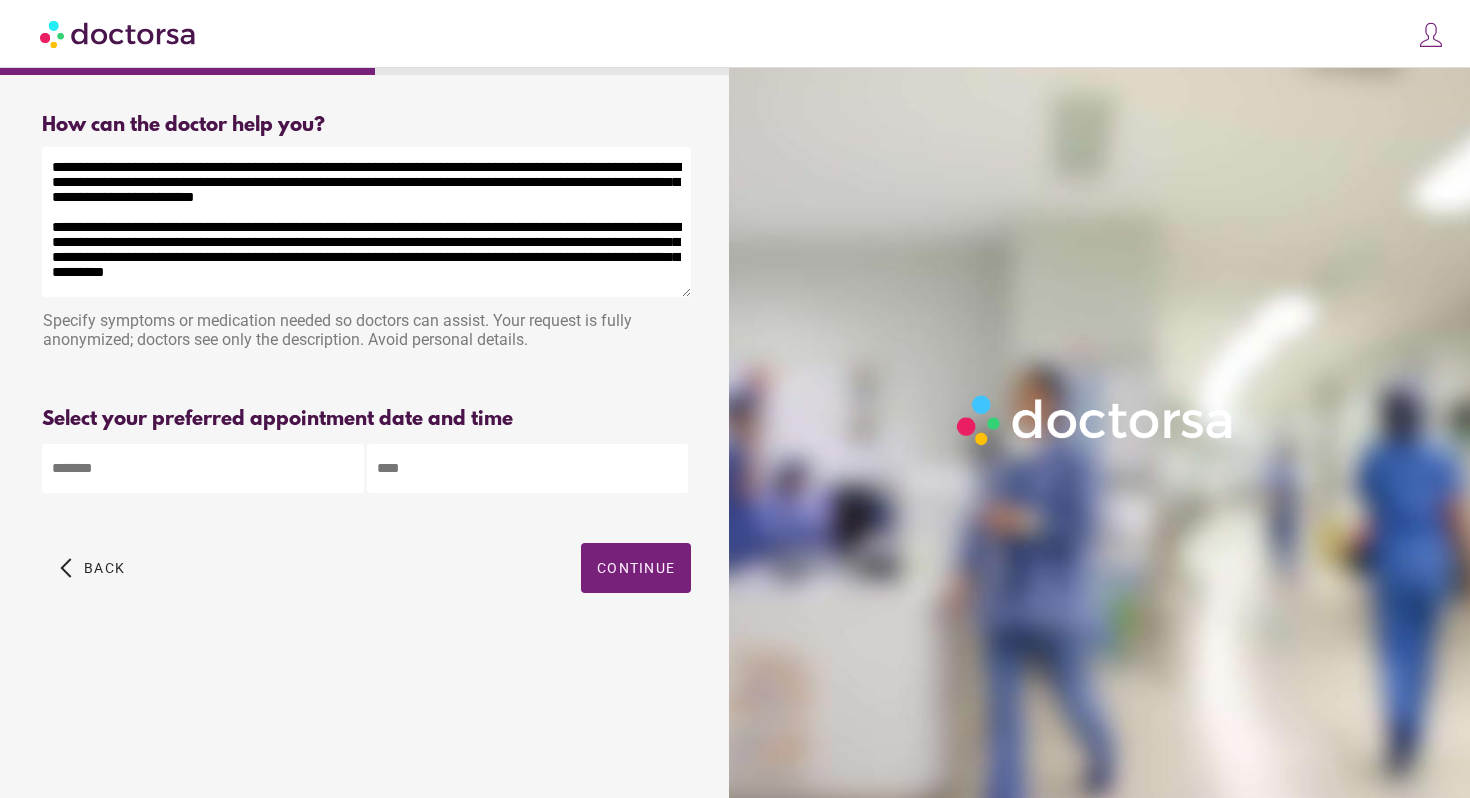 click on "**********" at bounding box center (366, 222) 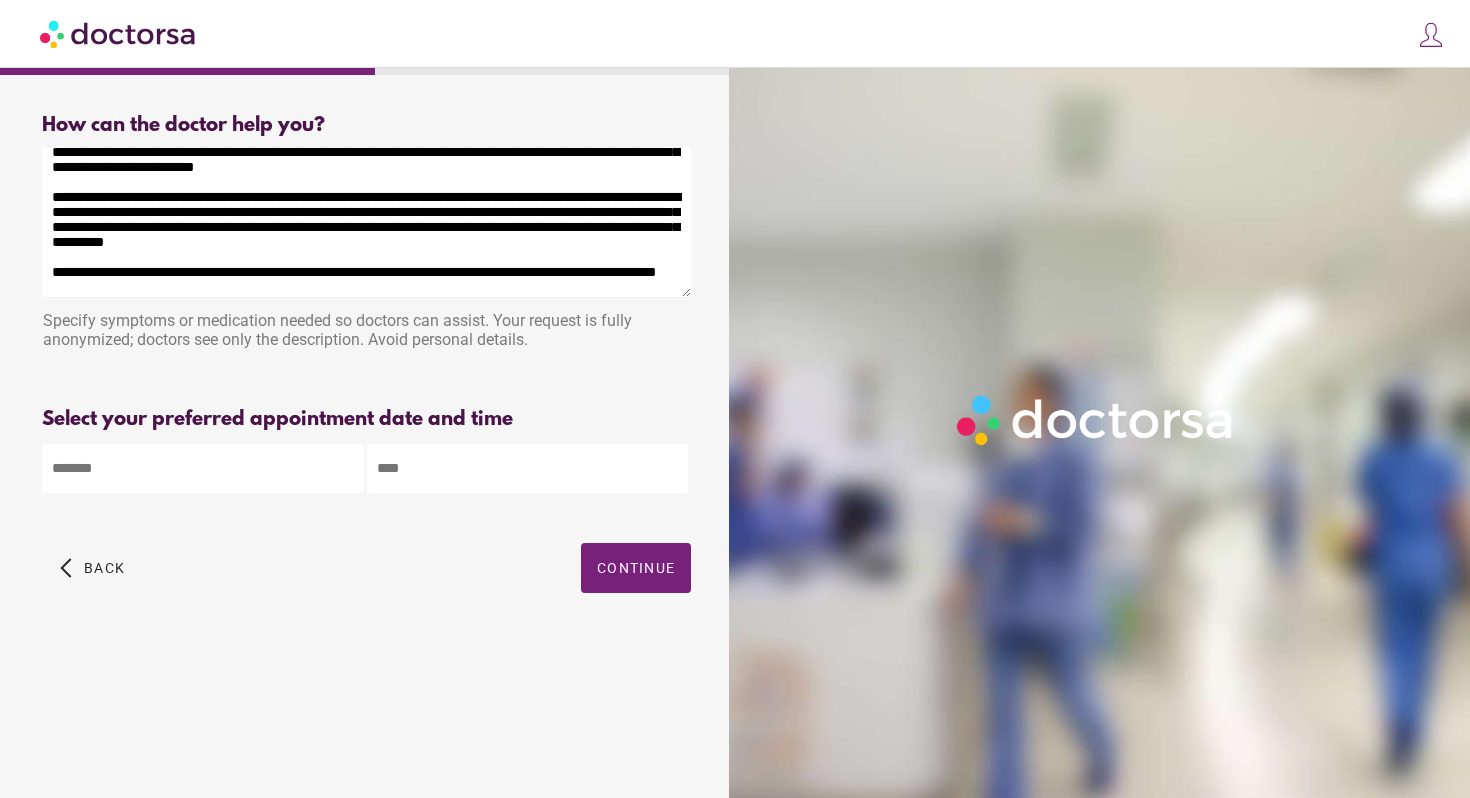 scroll, scrollTop: 54, scrollLeft: 0, axis: vertical 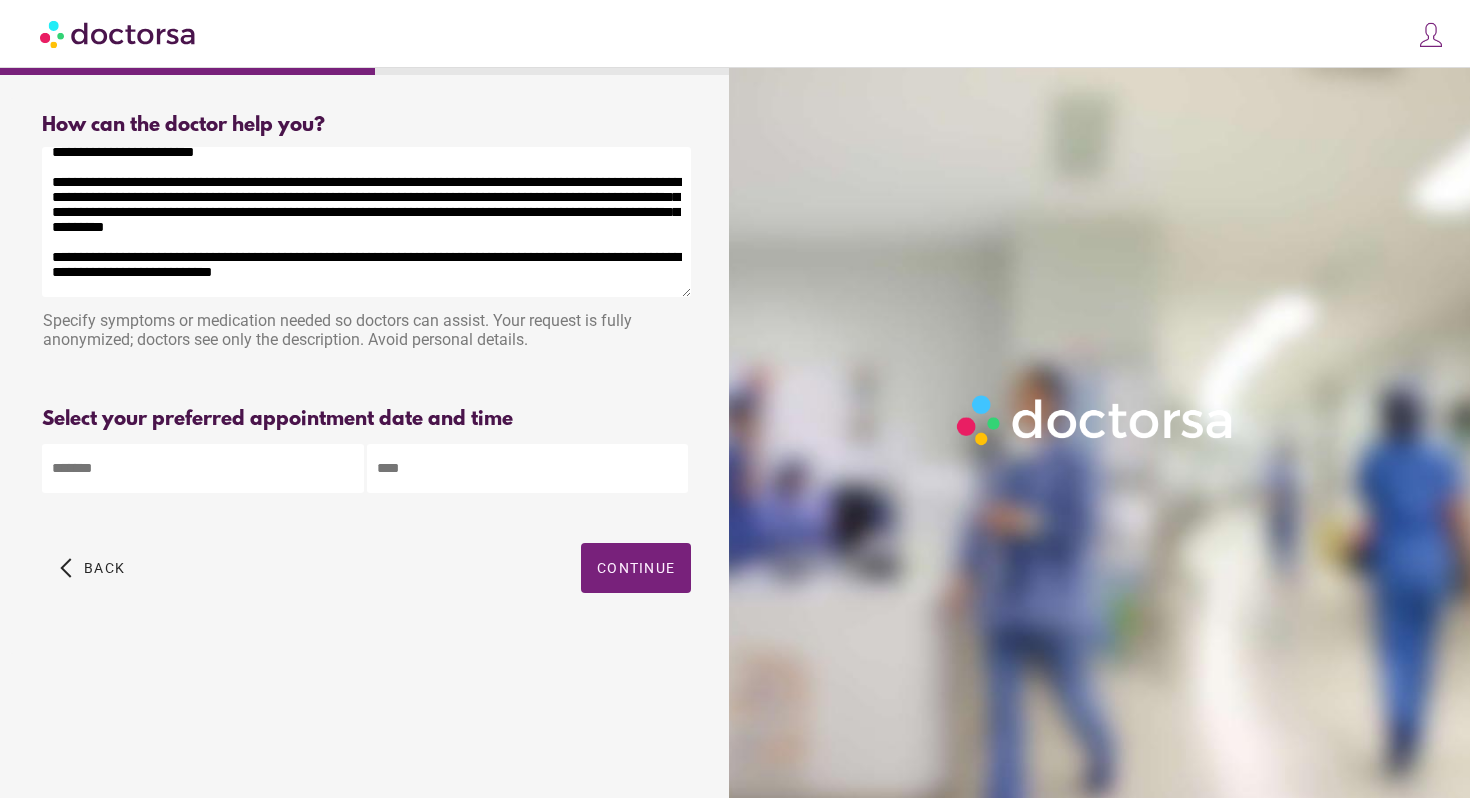 click on "**********" at bounding box center [366, 222] 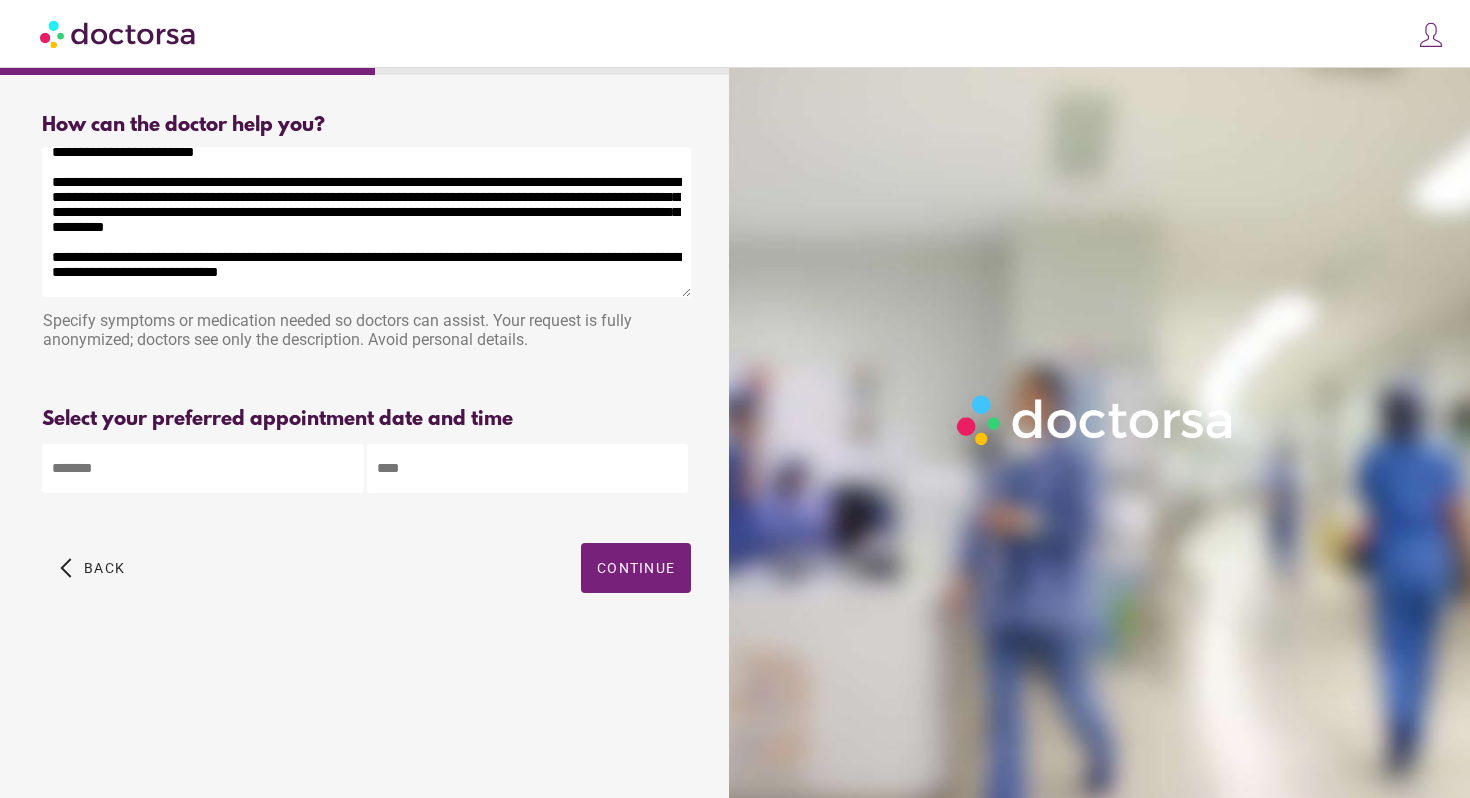 drag, startPoint x: 106, startPoint y: 286, endPoint x: 46, endPoint y: 282, distance: 60.133186 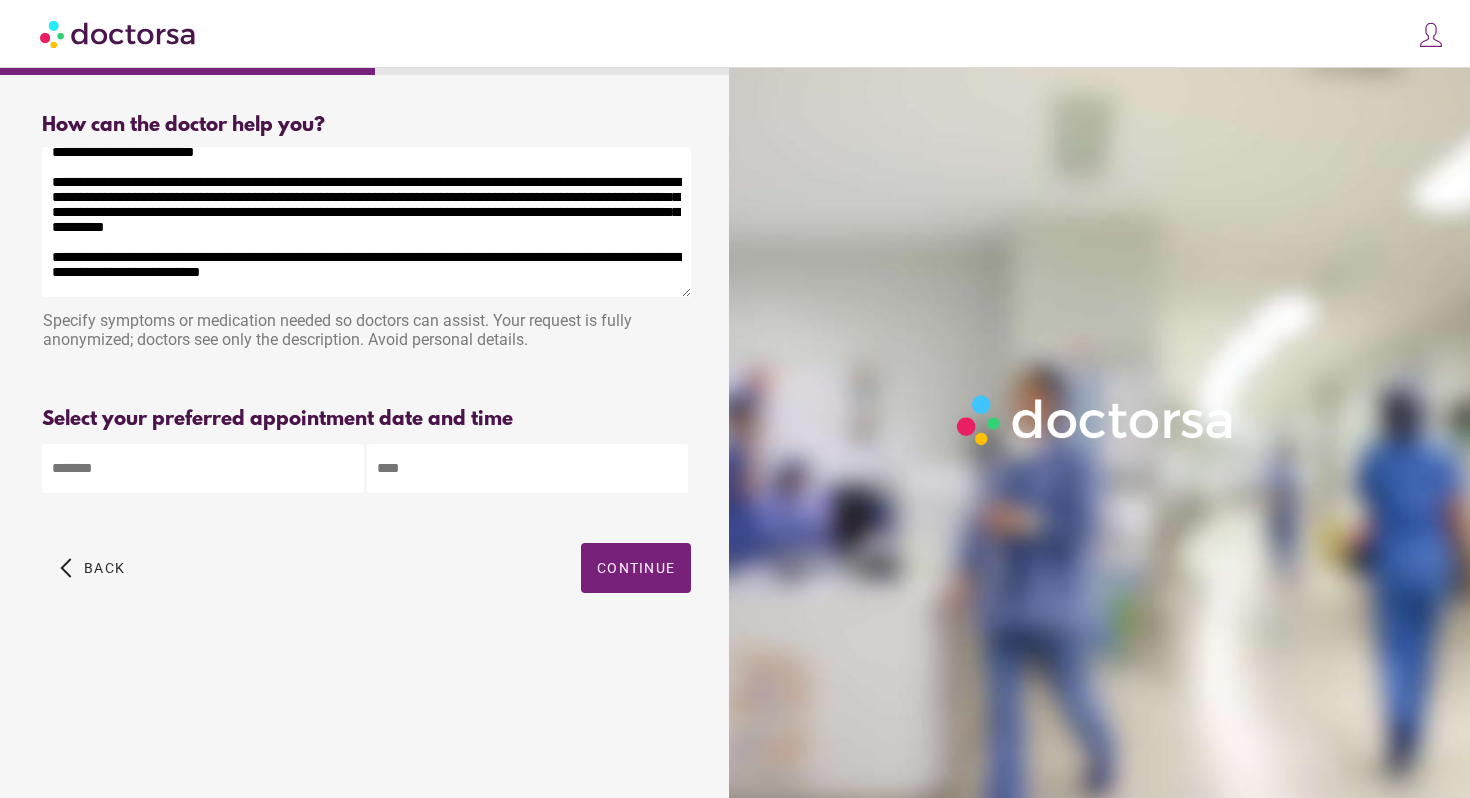 click on "**********" at bounding box center [366, 222] 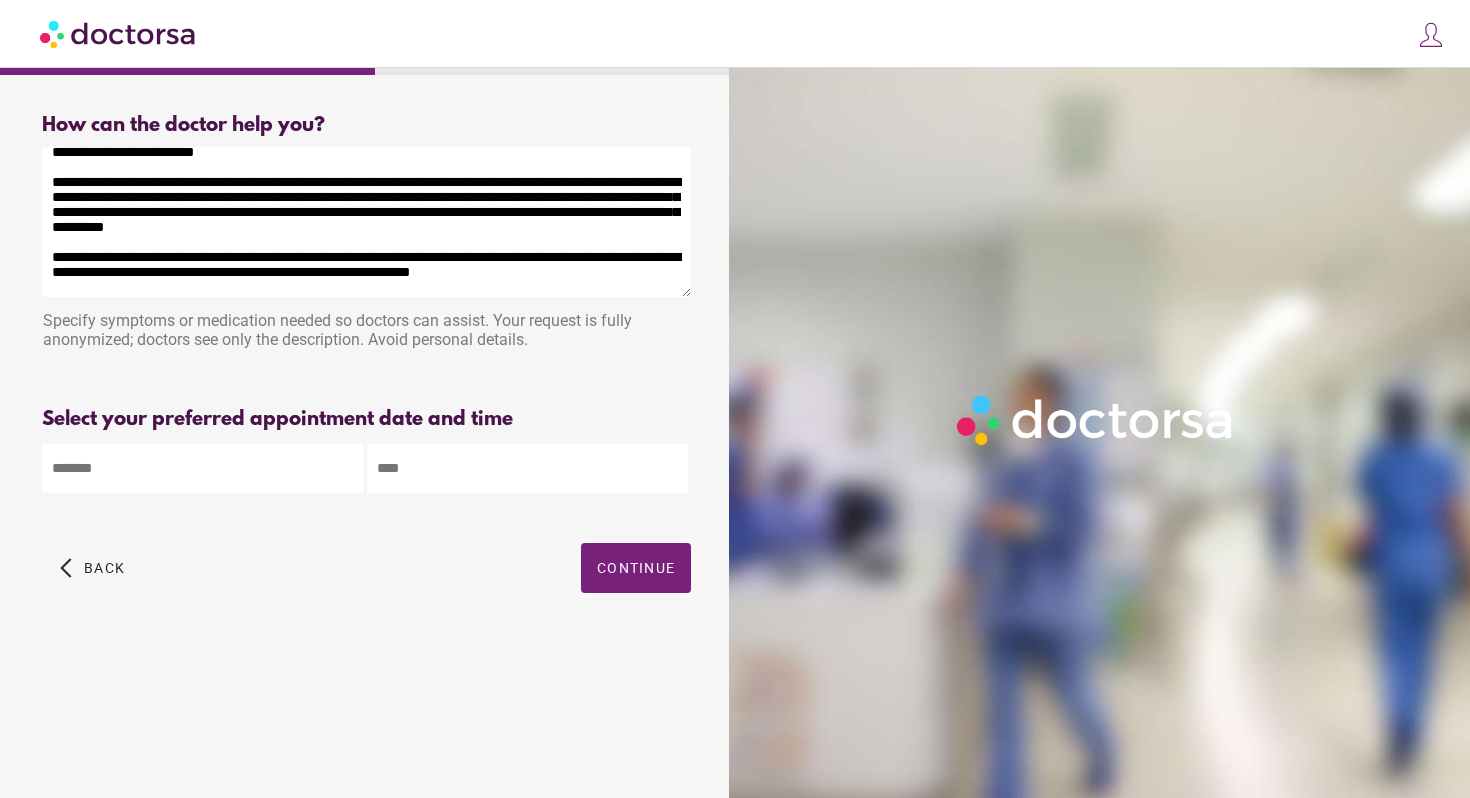scroll, scrollTop: 71, scrollLeft: 0, axis: vertical 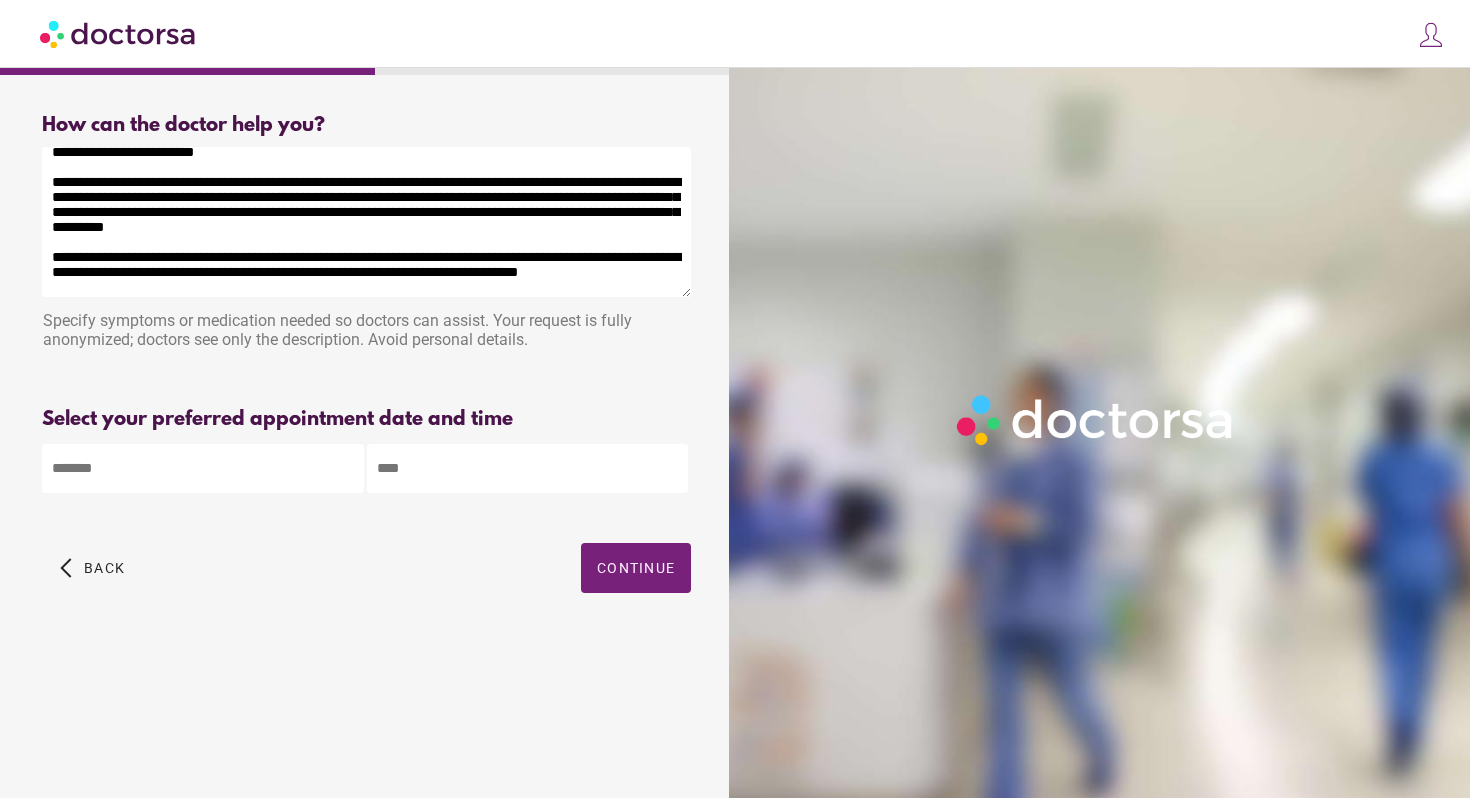 click on "**********" at bounding box center (366, 222) 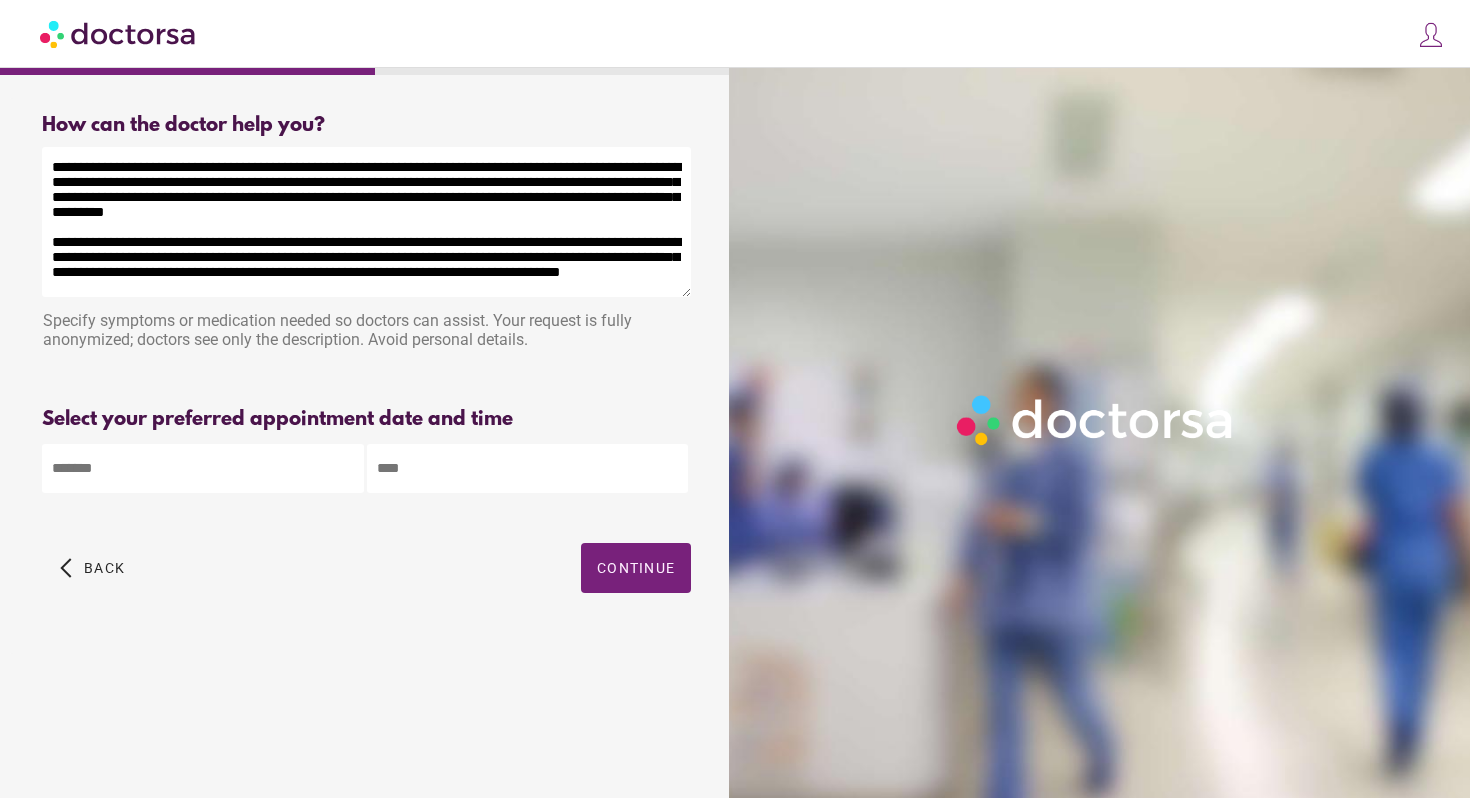 scroll, scrollTop: 88, scrollLeft: 0, axis: vertical 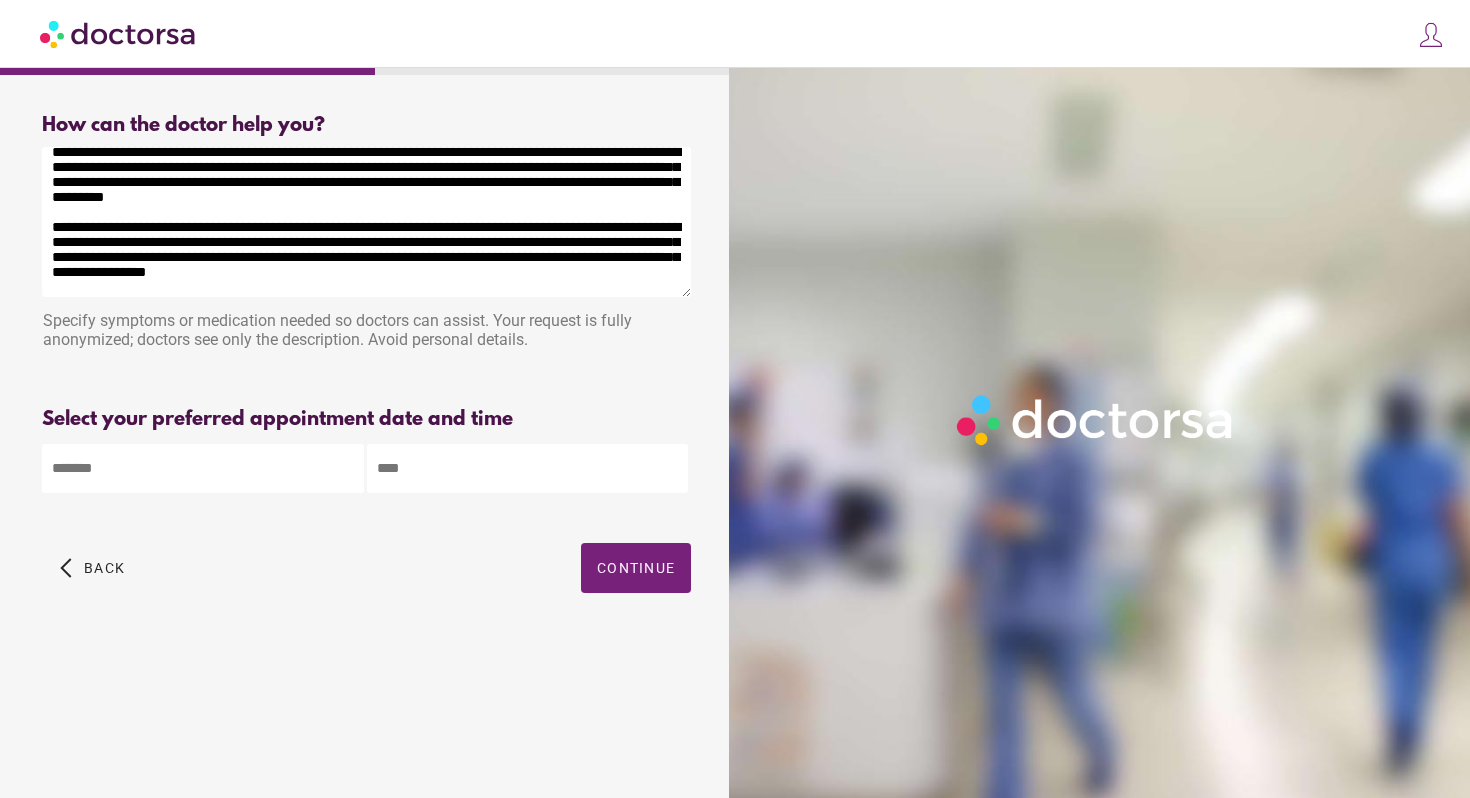 click on "**********" at bounding box center [366, 222] 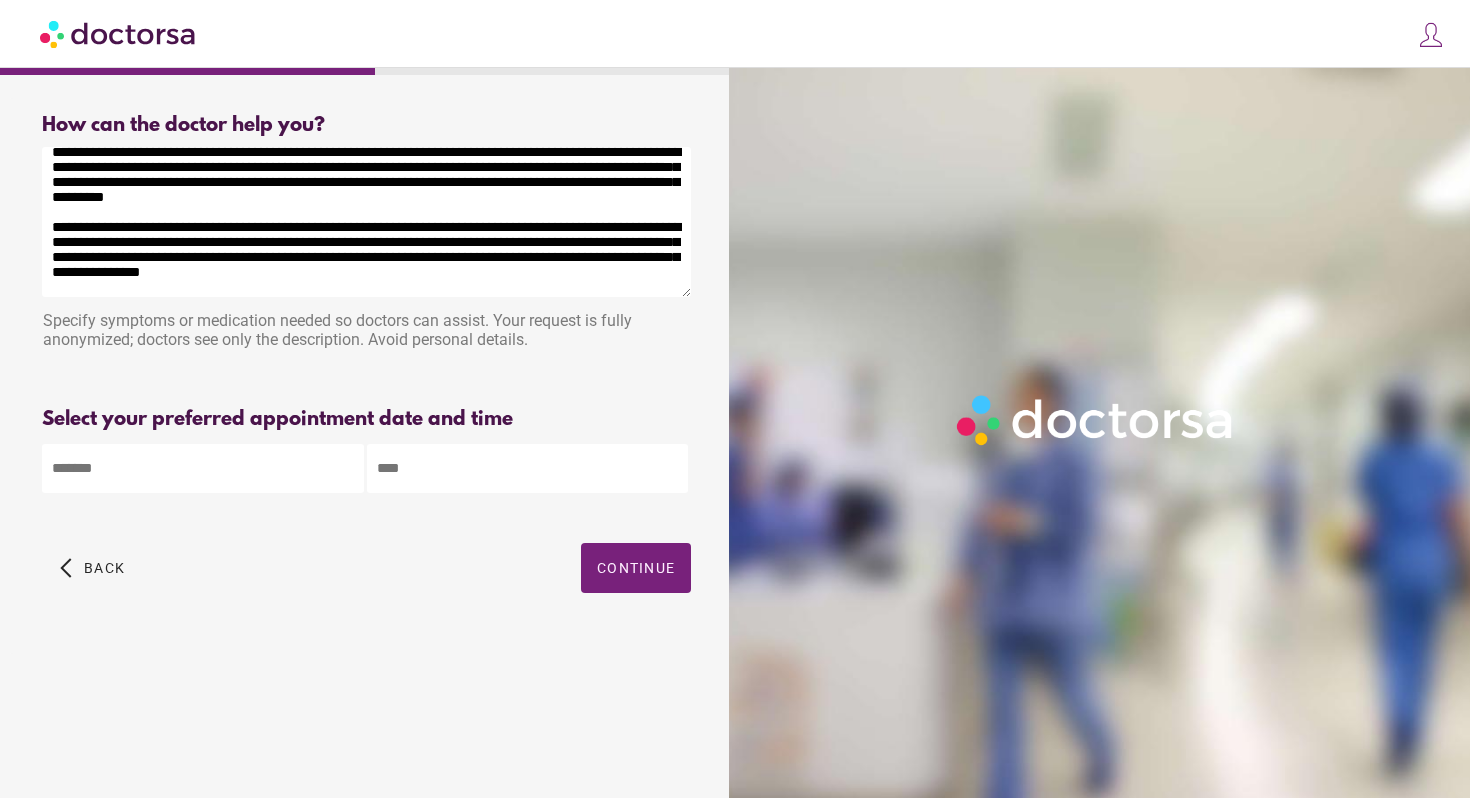 click on "**********" at bounding box center (366, 222) 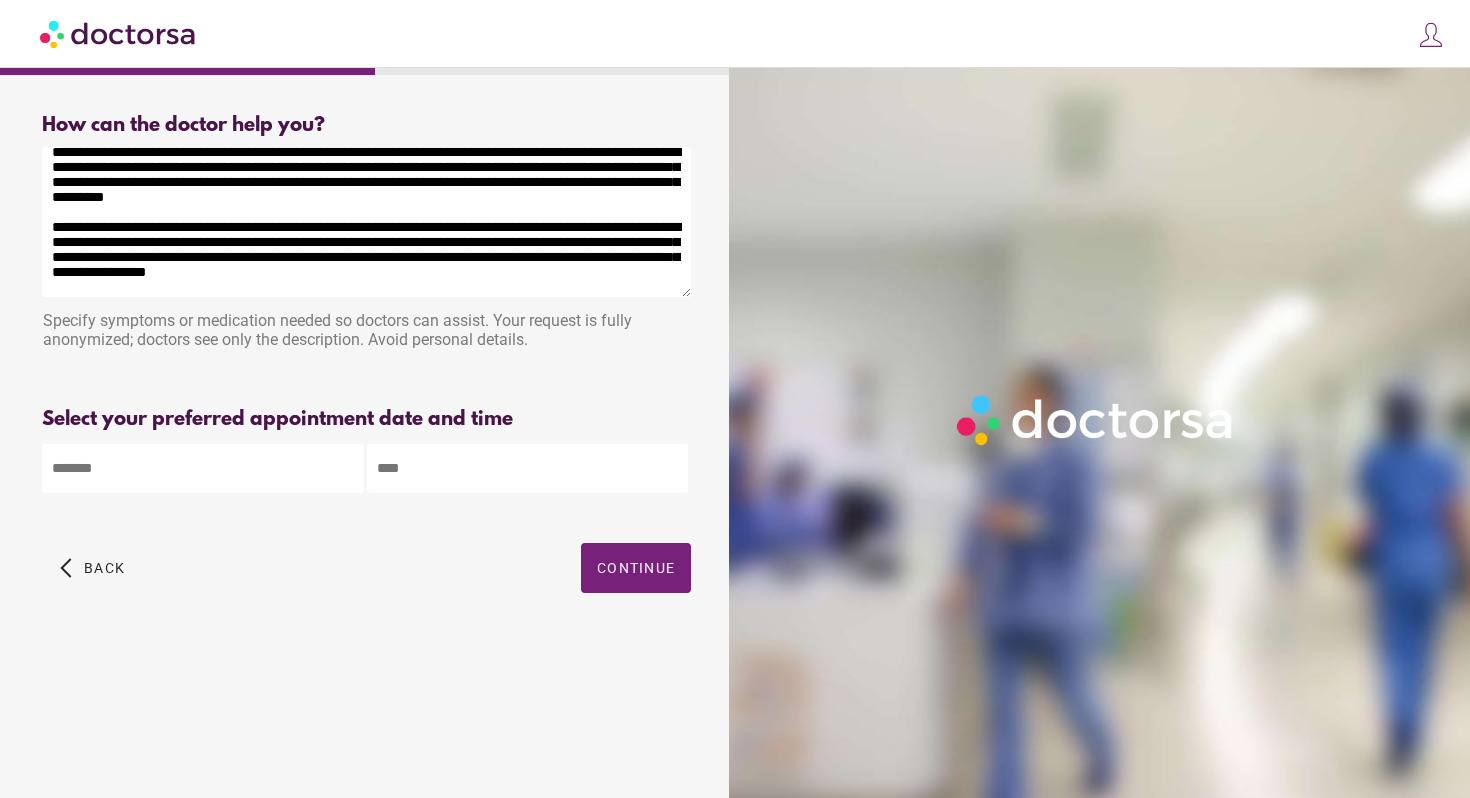 click on "**********" at bounding box center (366, 222) 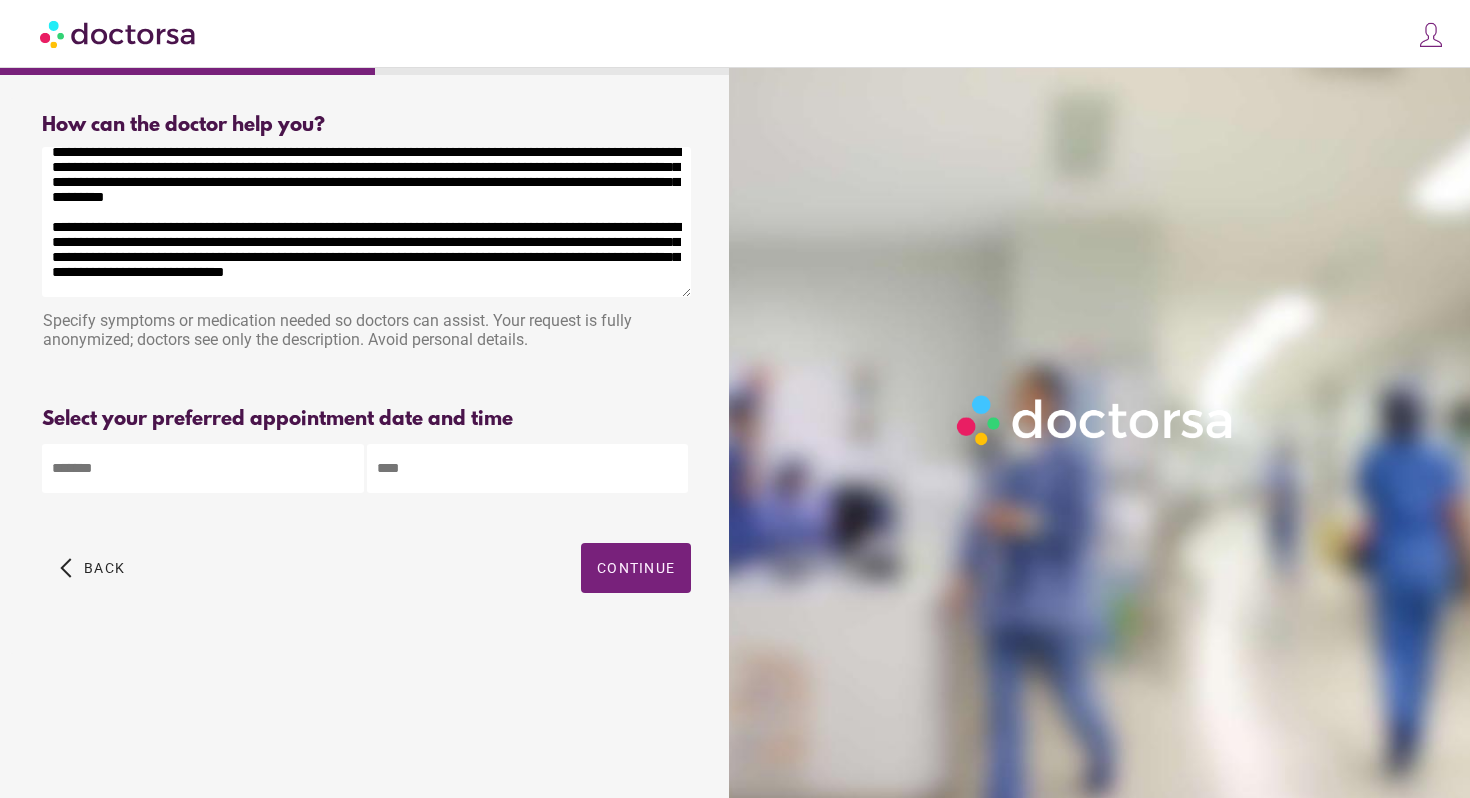 click on "**********" at bounding box center (366, 222) 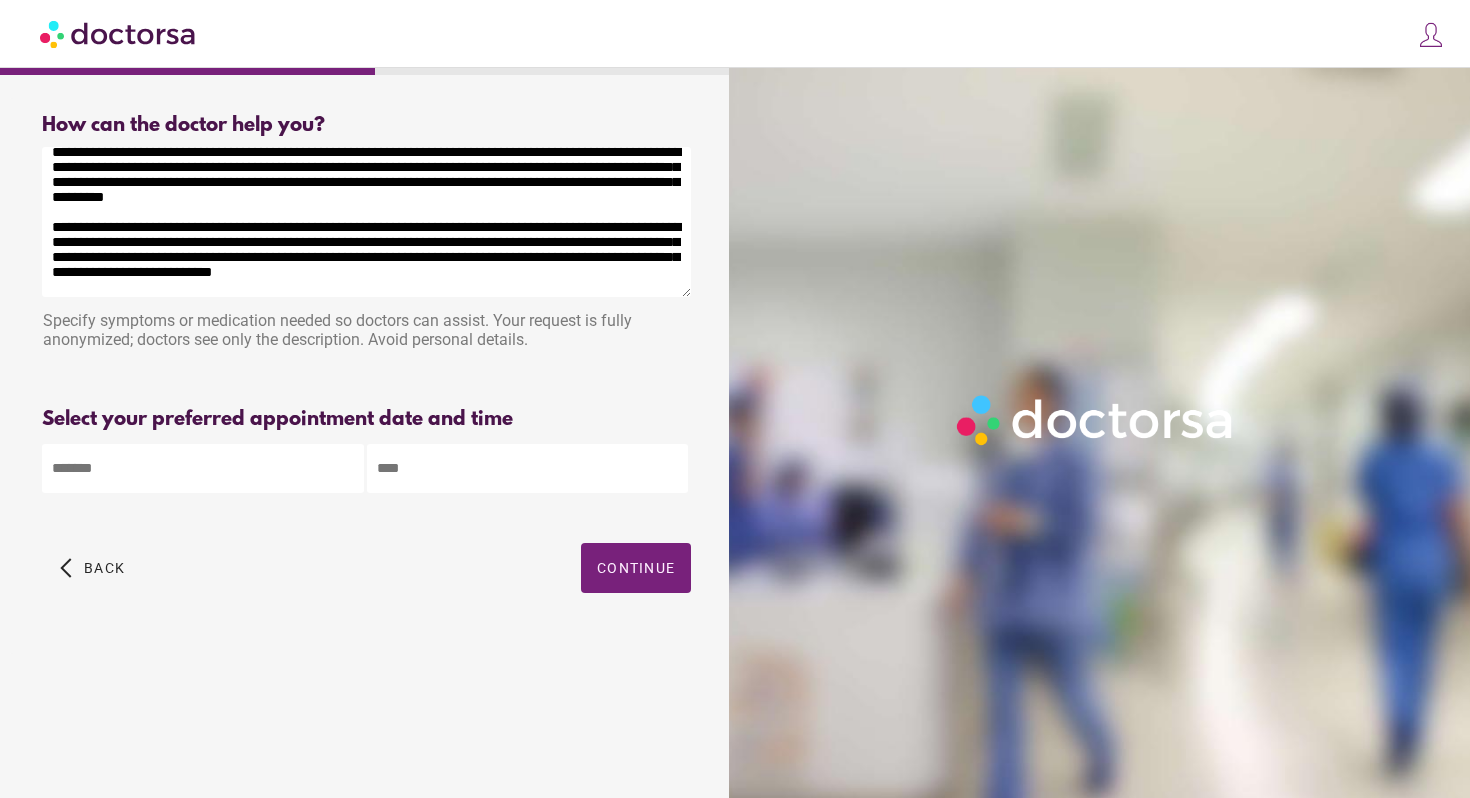 click on "**********" at bounding box center [366, 222] 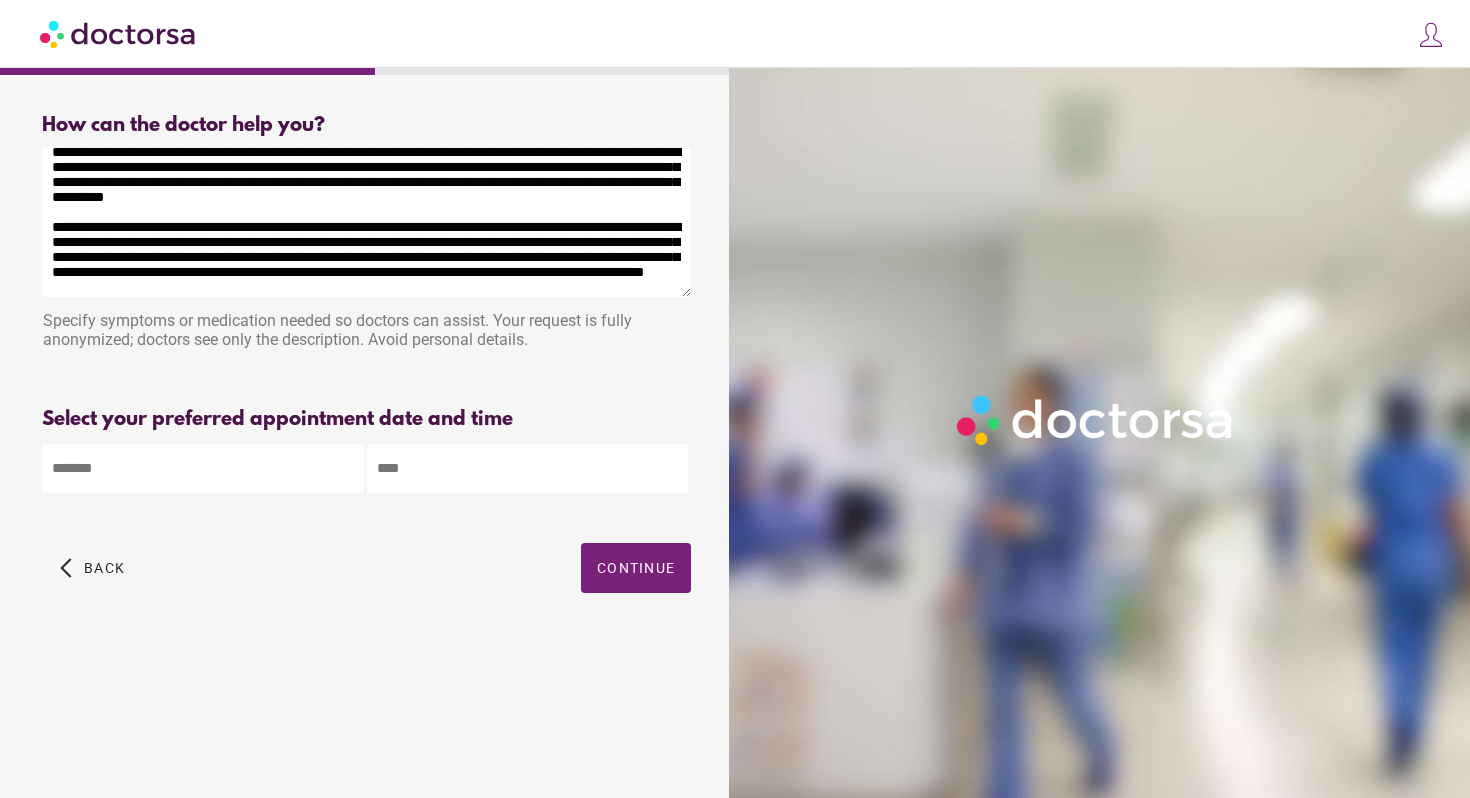 click on "**********" at bounding box center [366, 222] 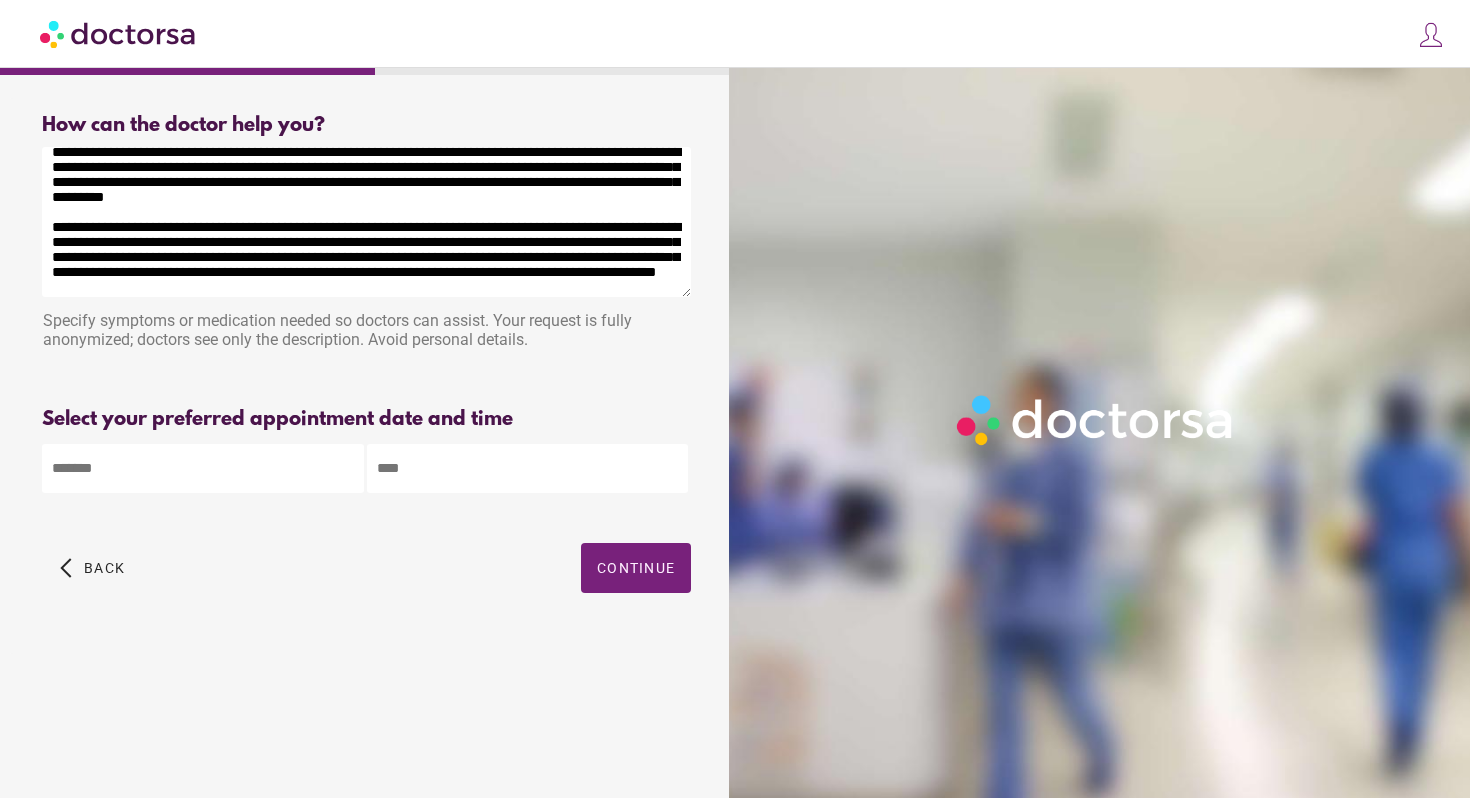 scroll, scrollTop: 122, scrollLeft: 0, axis: vertical 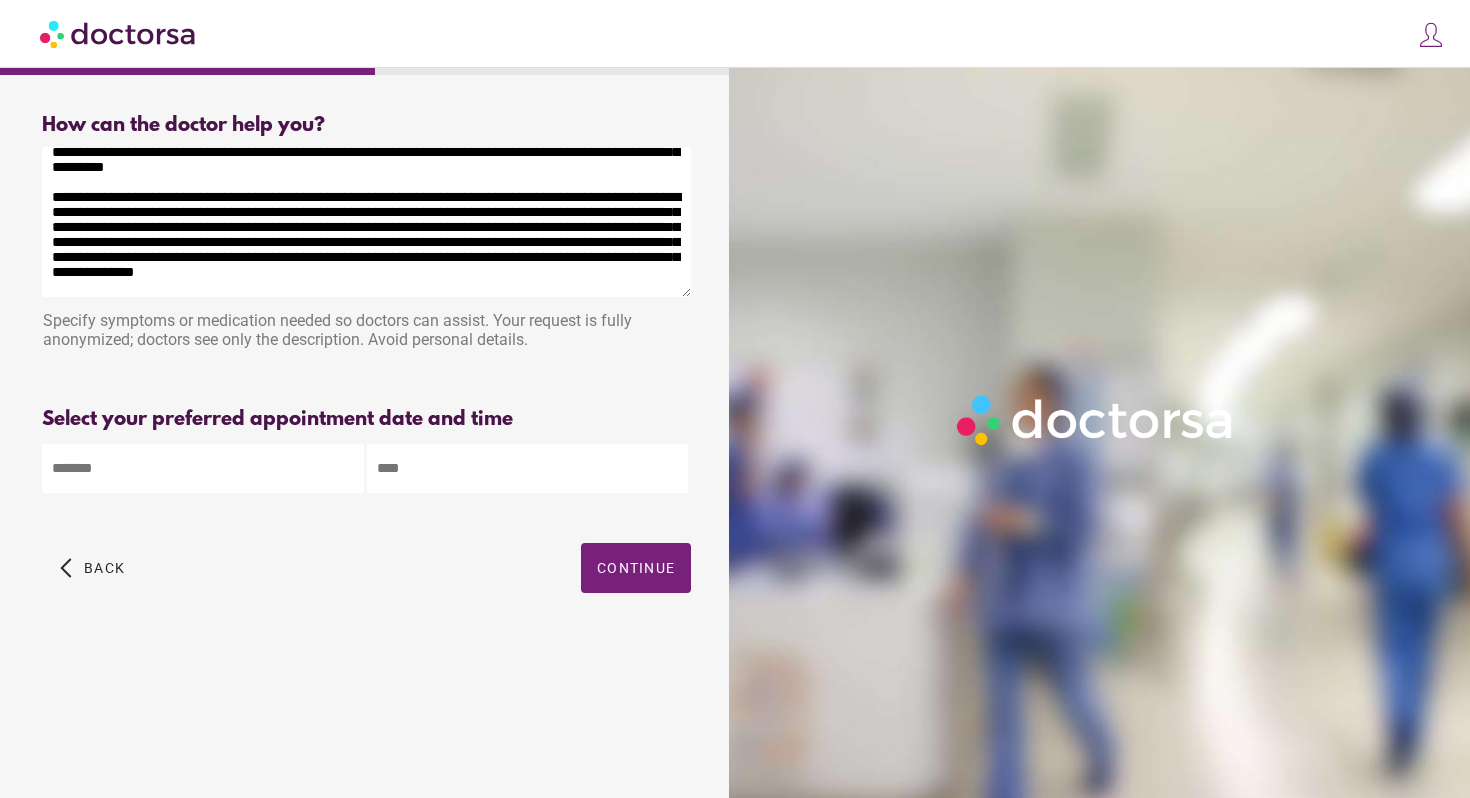 click at bounding box center (366, 222) 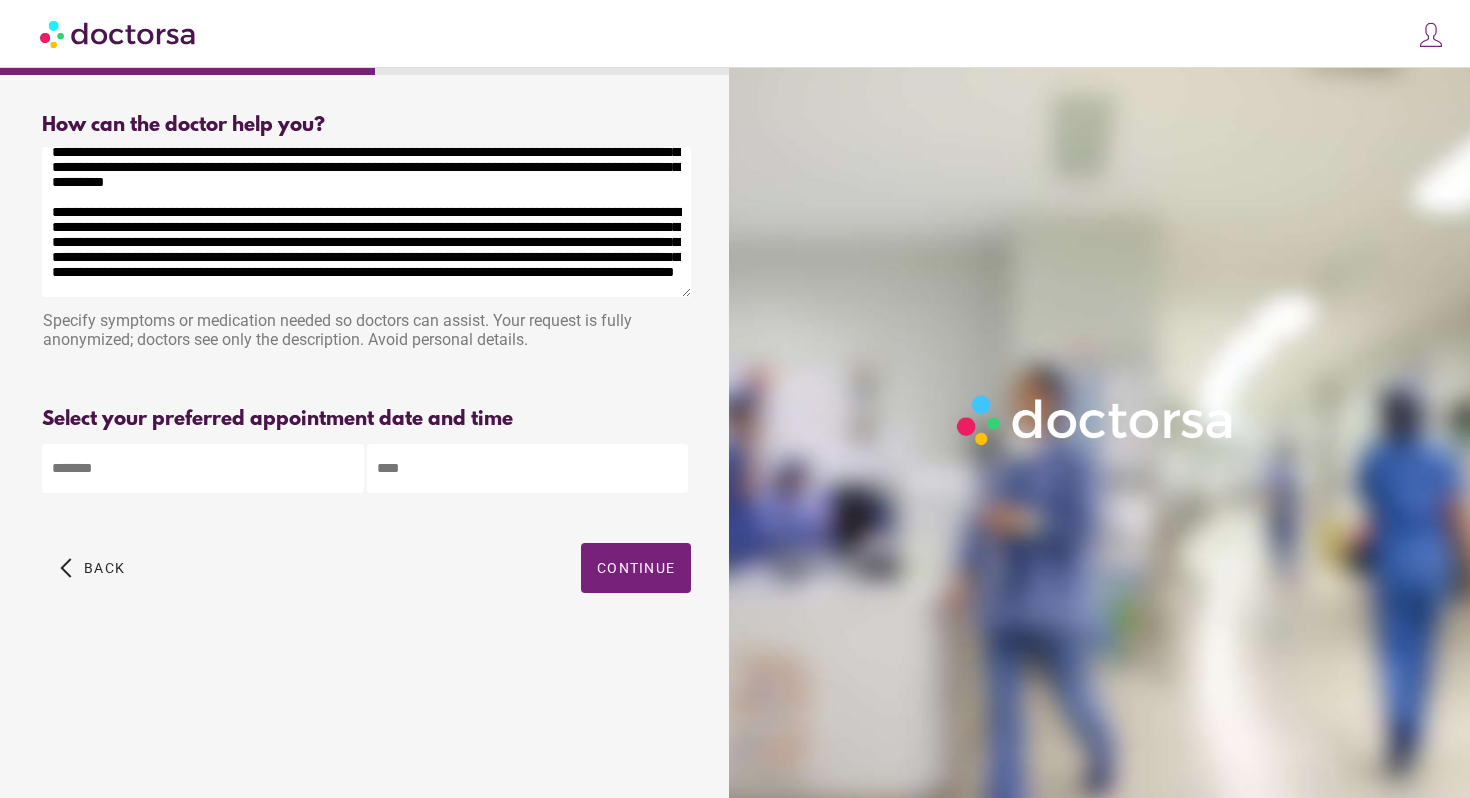click at bounding box center (366, 222) 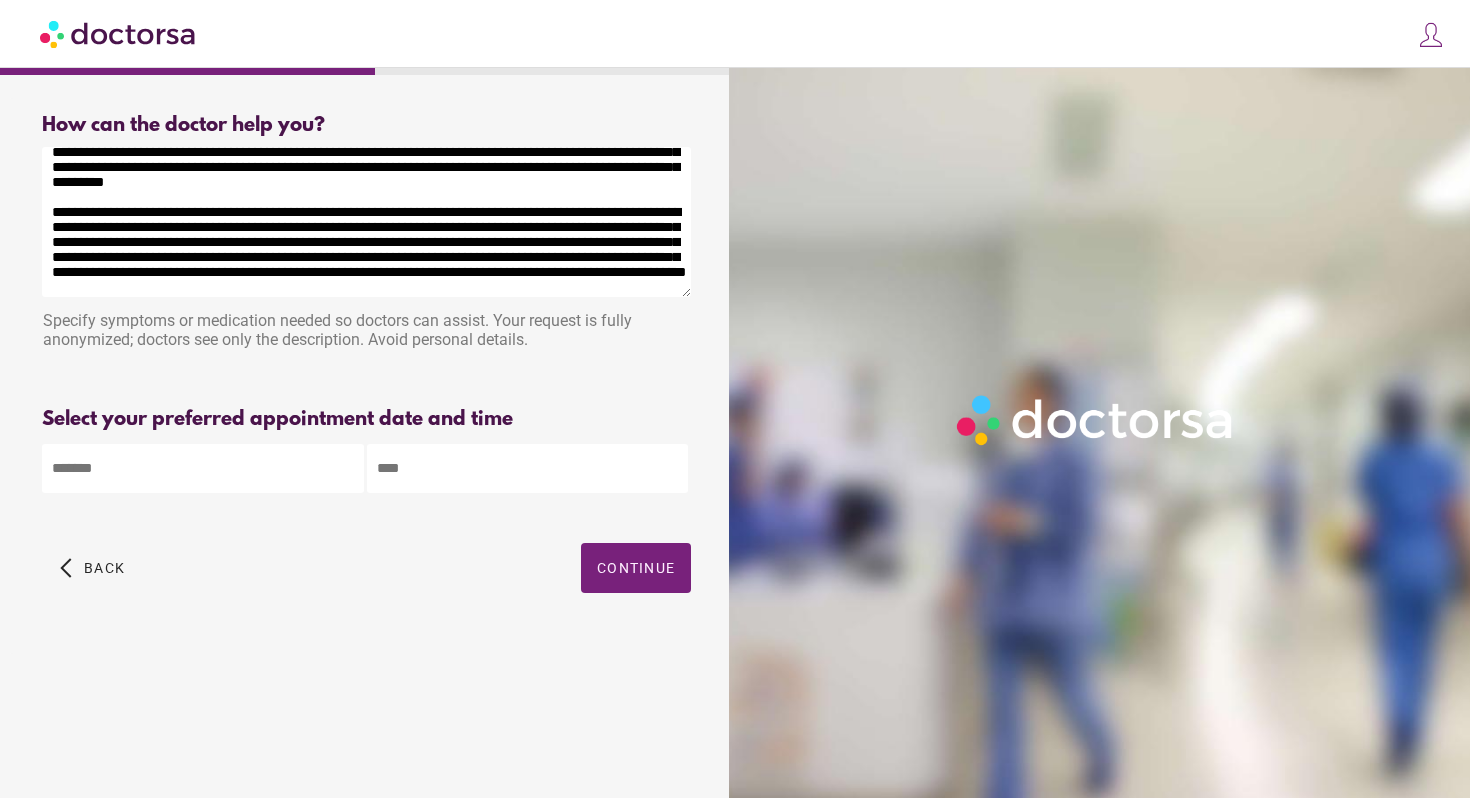 click at bounding box center [366, 222] 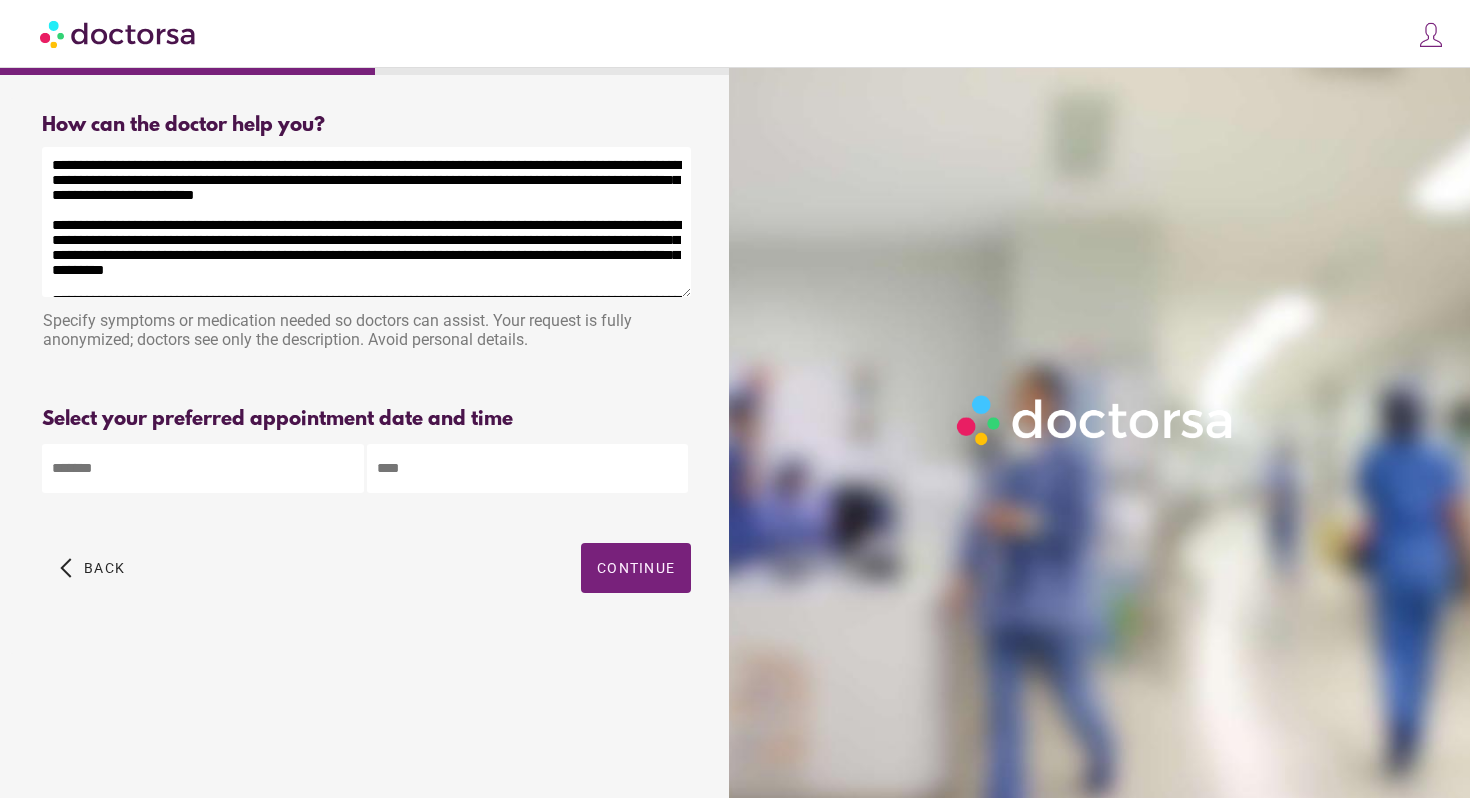 scroll, scrollTop: 139, scrollLeft: 0, axis: vertical 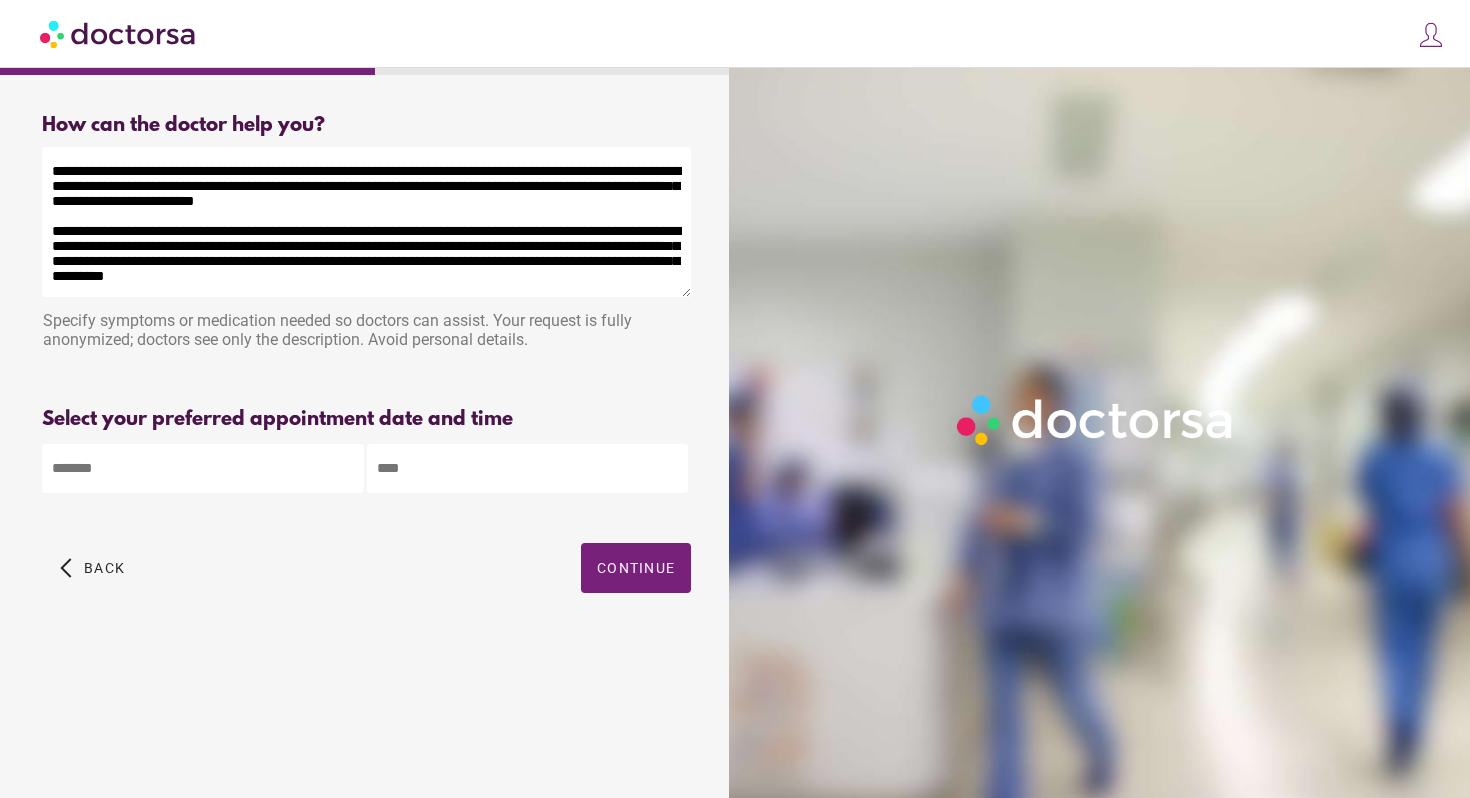 drag, startPoint x: 406, startPoint y: 273, endPoint x: 6, endPoint y: 126, distance: 426.15607 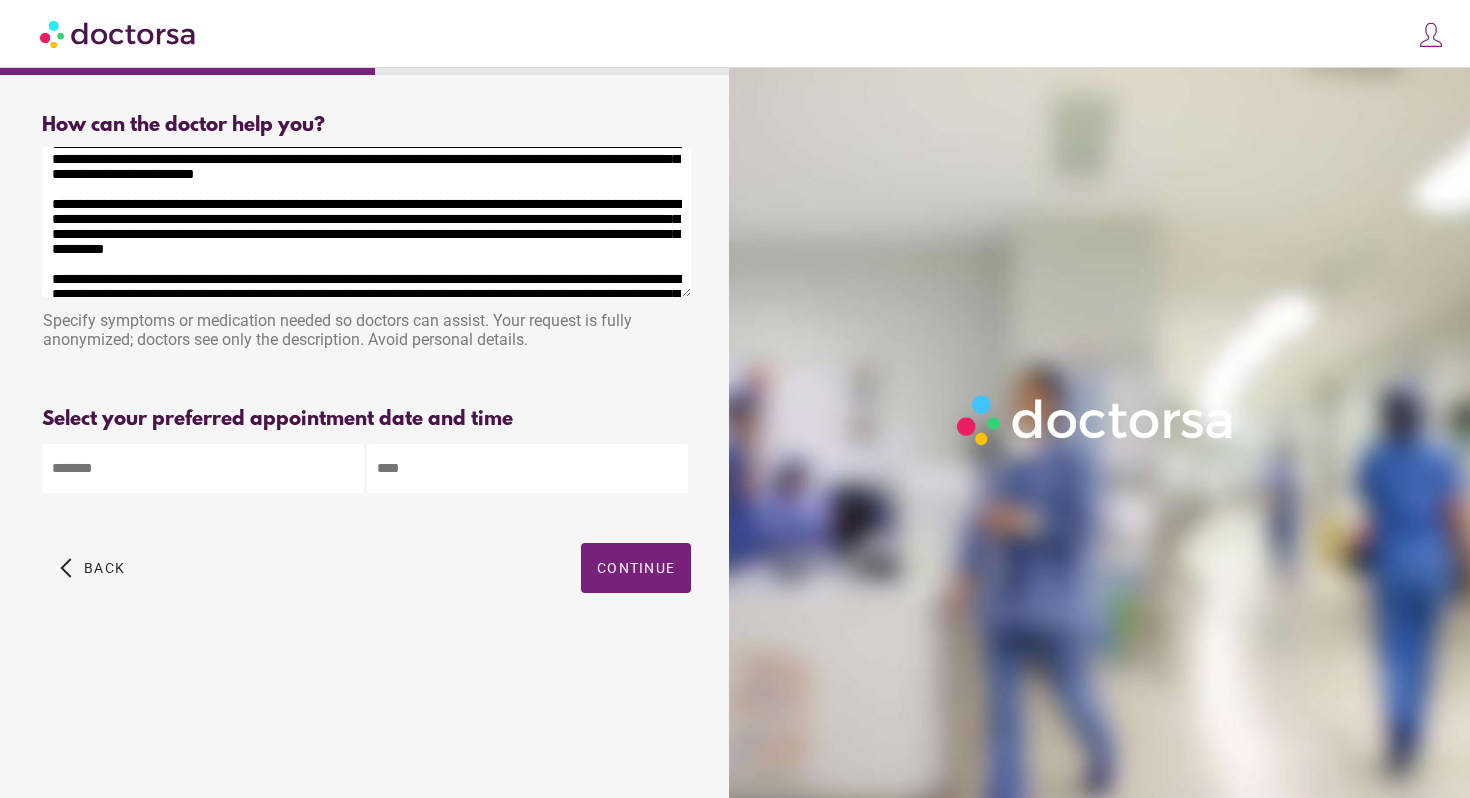 drag, startPoint x: 96, startPoint y: 175, endPoint x: 59, endPoint y: 176, distance: 37.01351 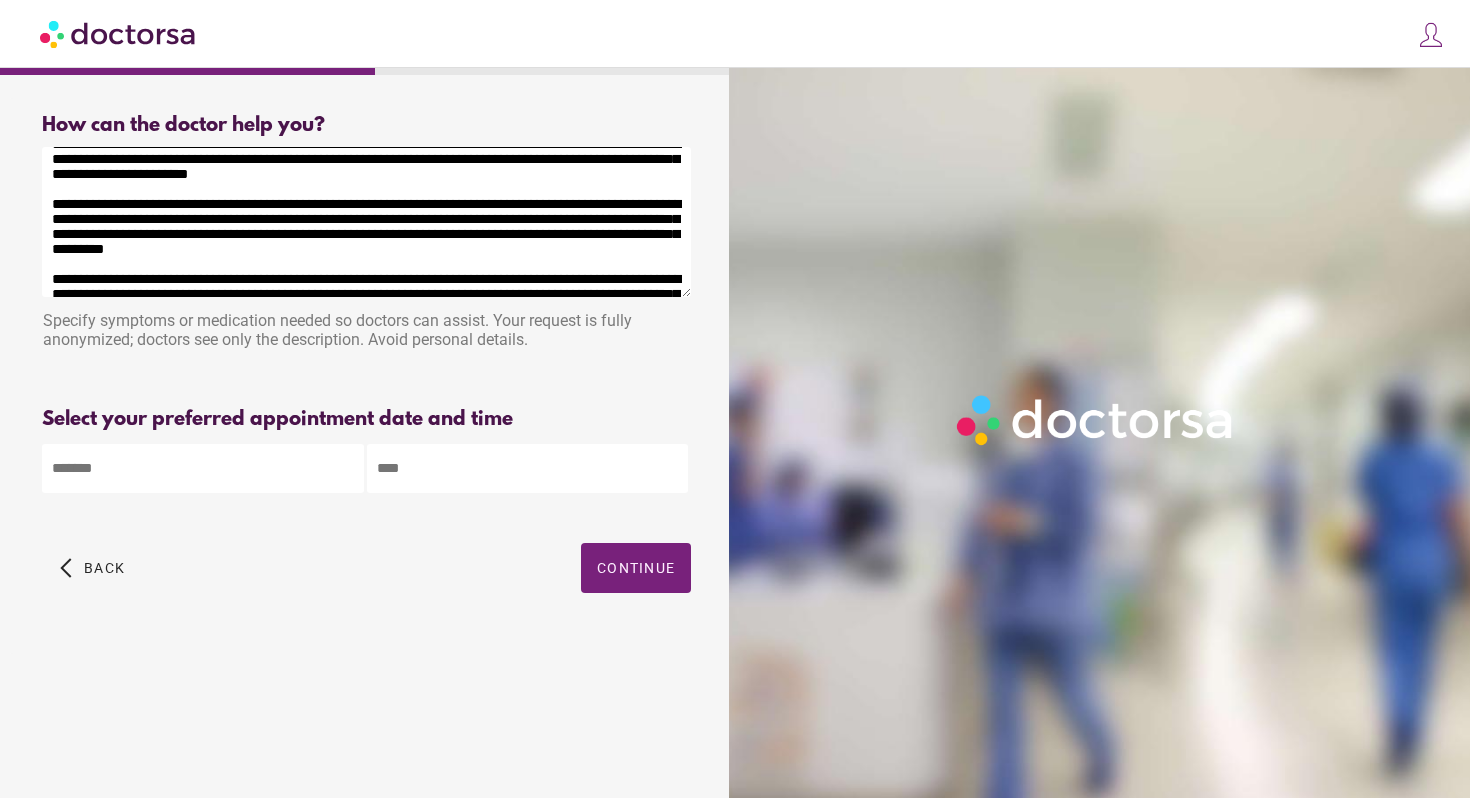 click at bounding box center [366, 222] 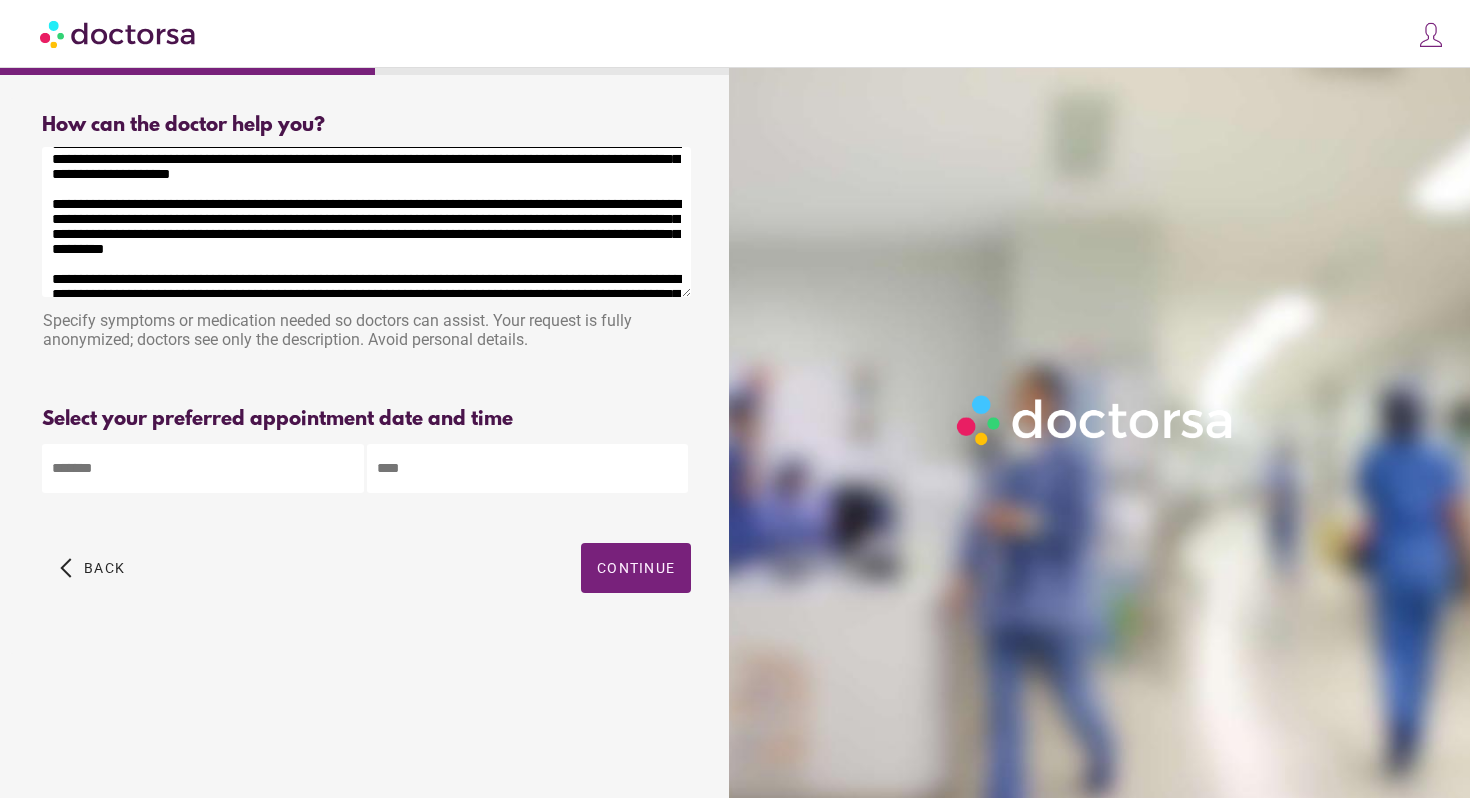 click at bounding box center [366, 222] 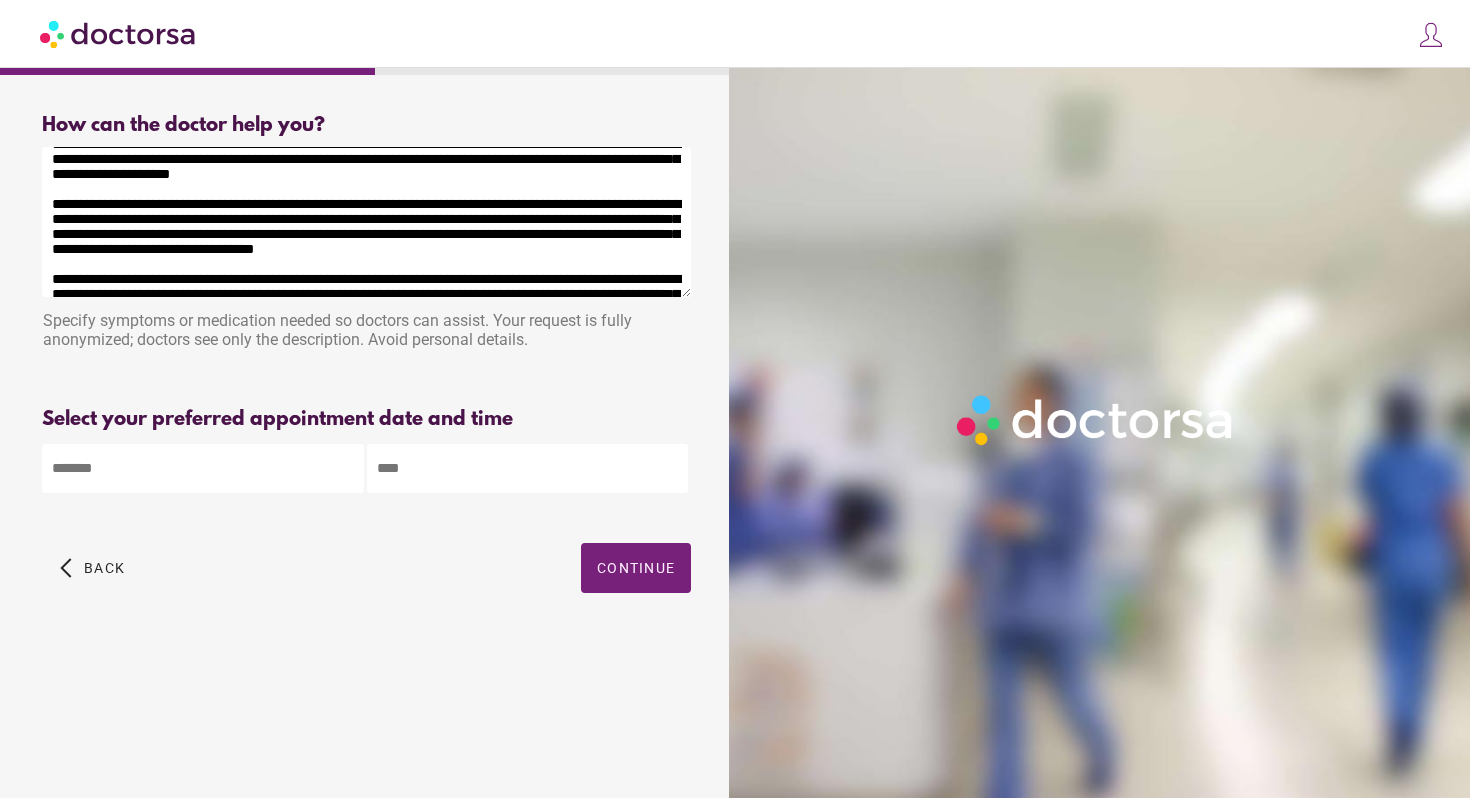 click at bounding box center (366, 222) 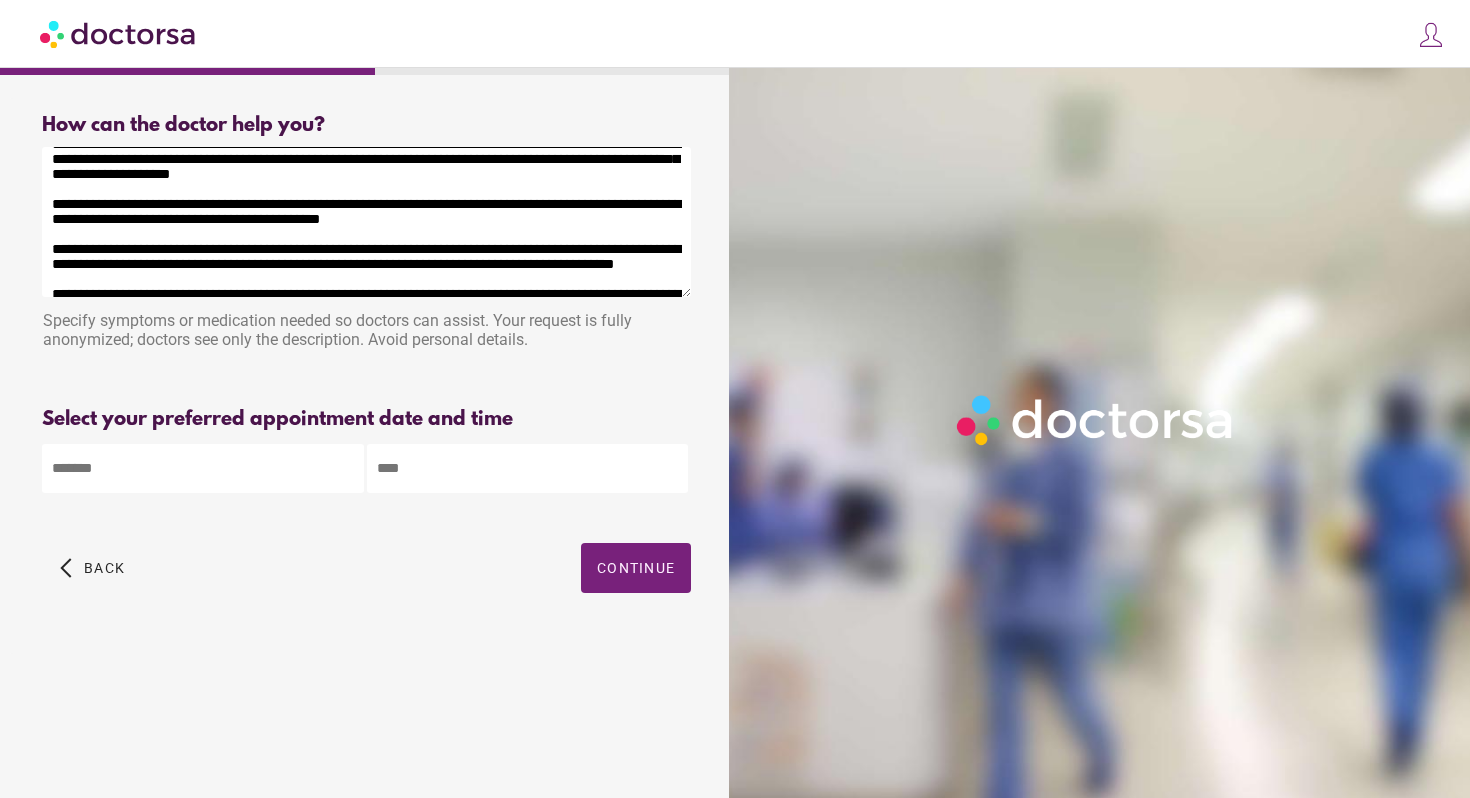 click at bounding box center (366, 222) 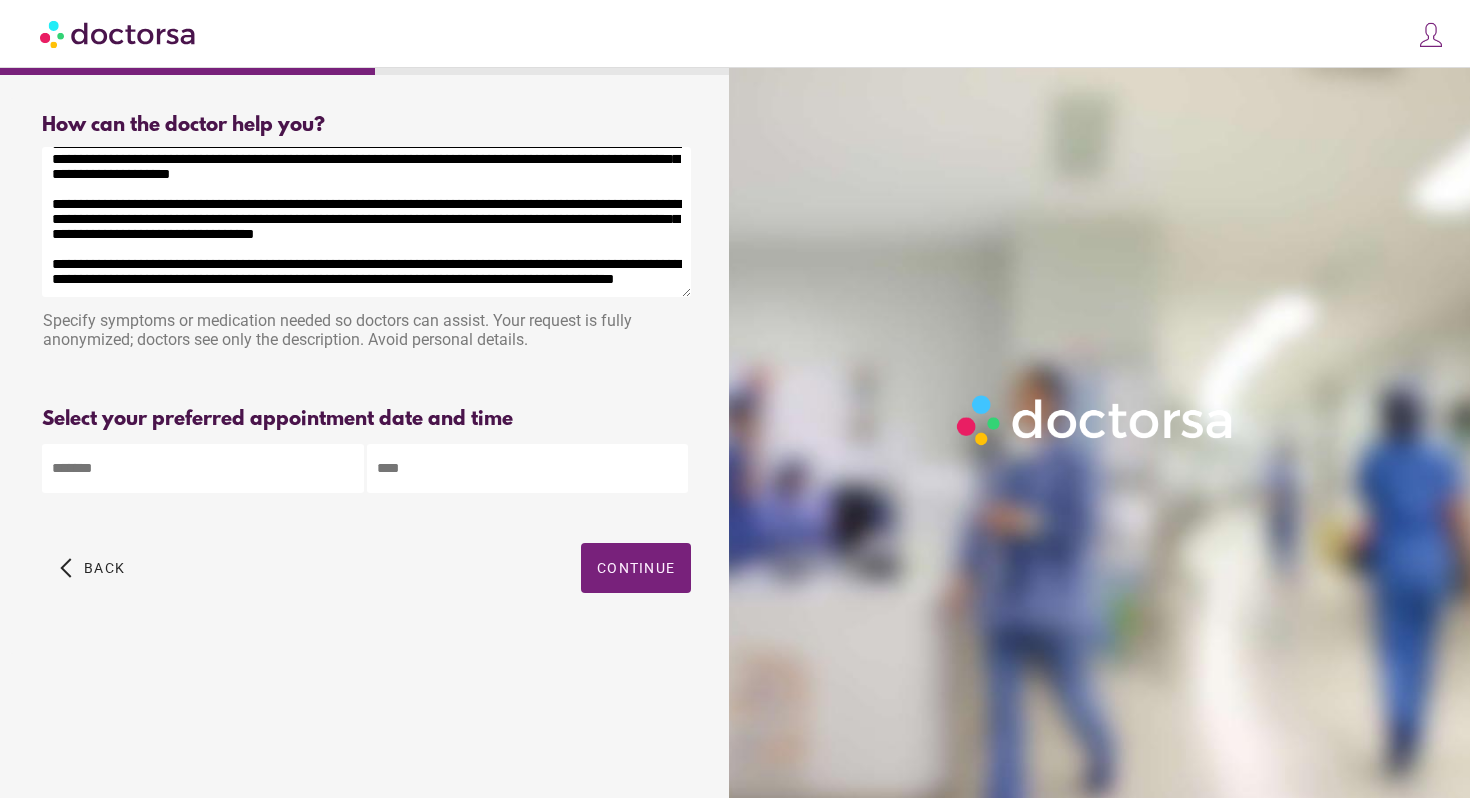 click at bounding box center (366, 222) 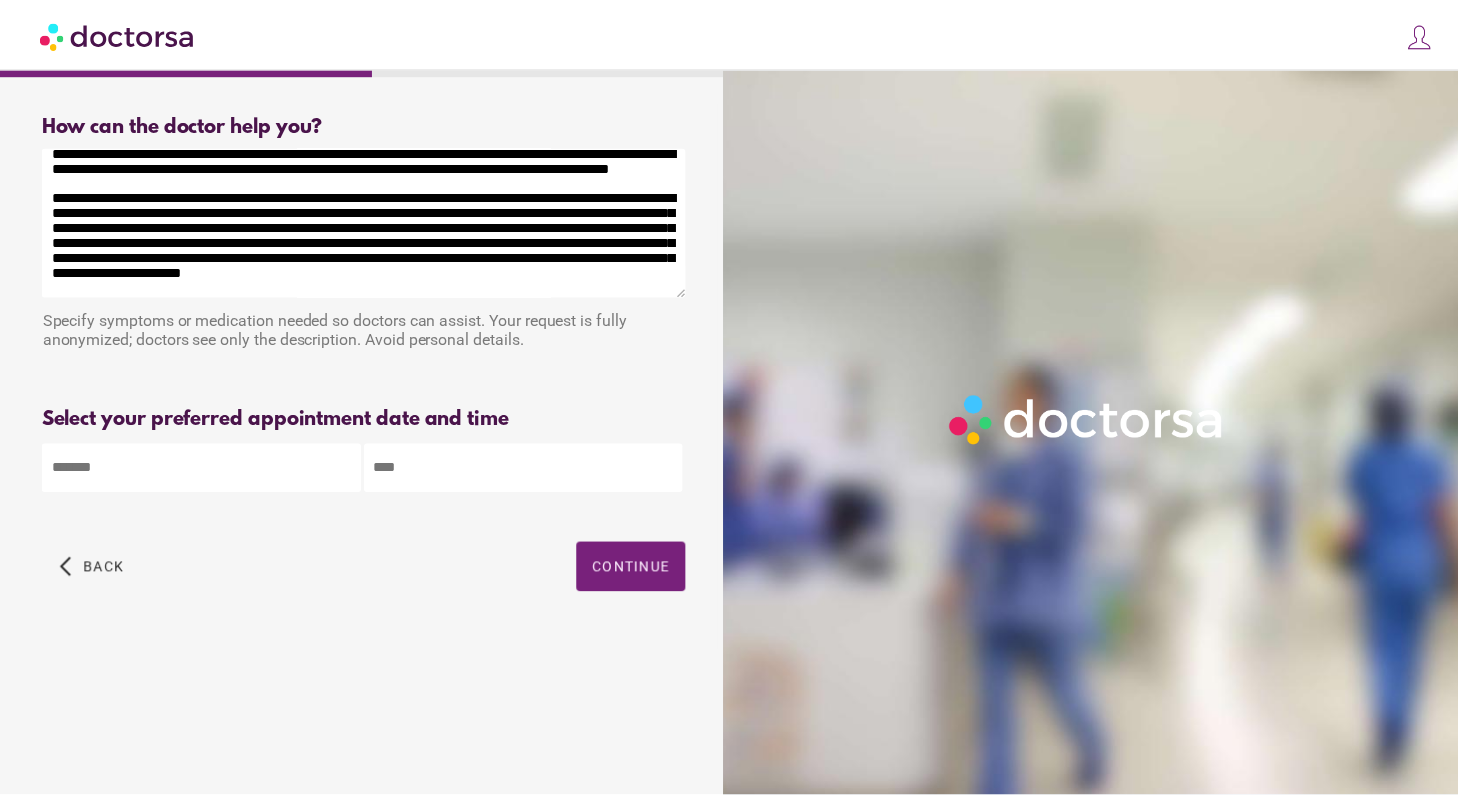 scroll, scrollTop: 190, scrollLeft: 0, axis: vertical 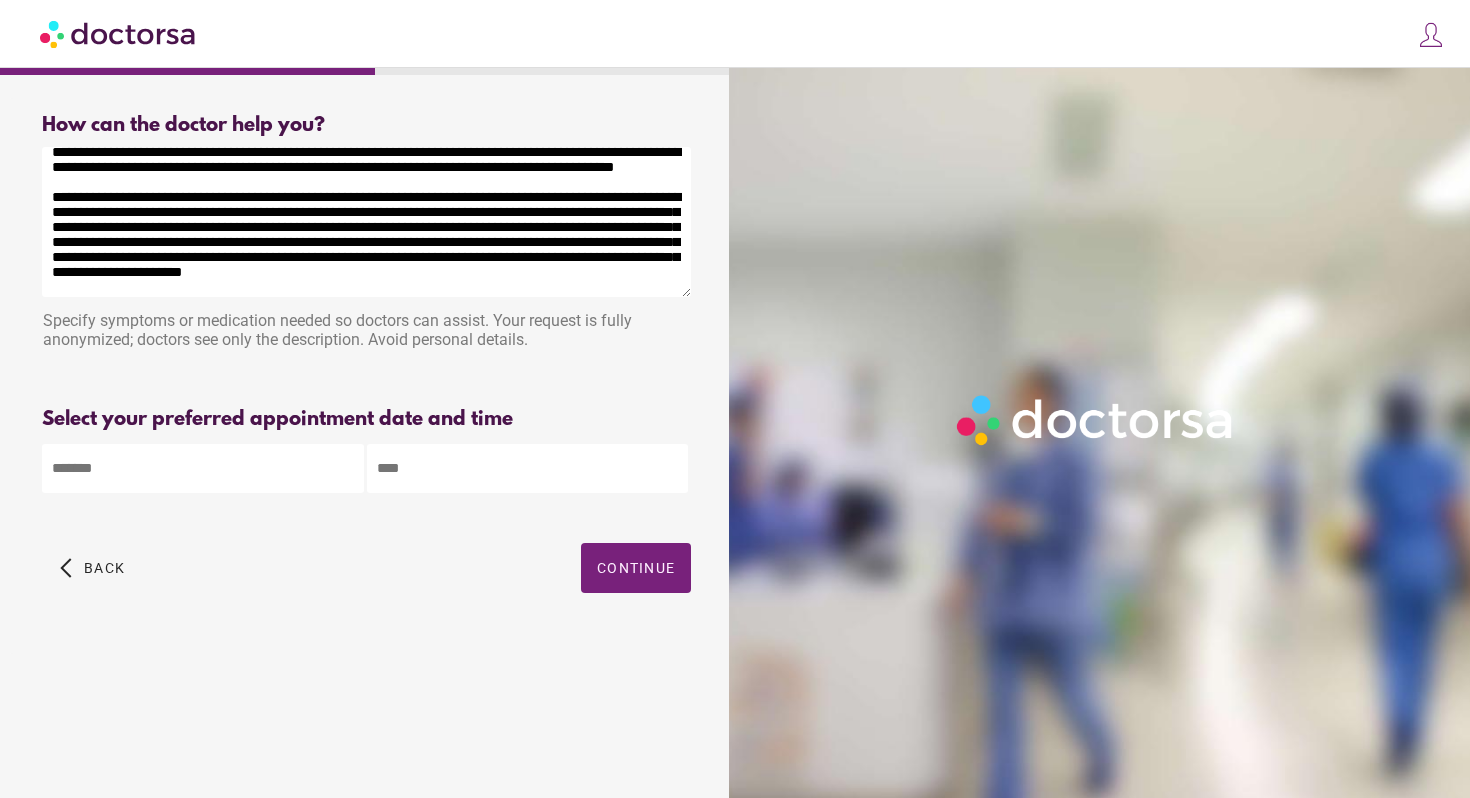 type on "**********" 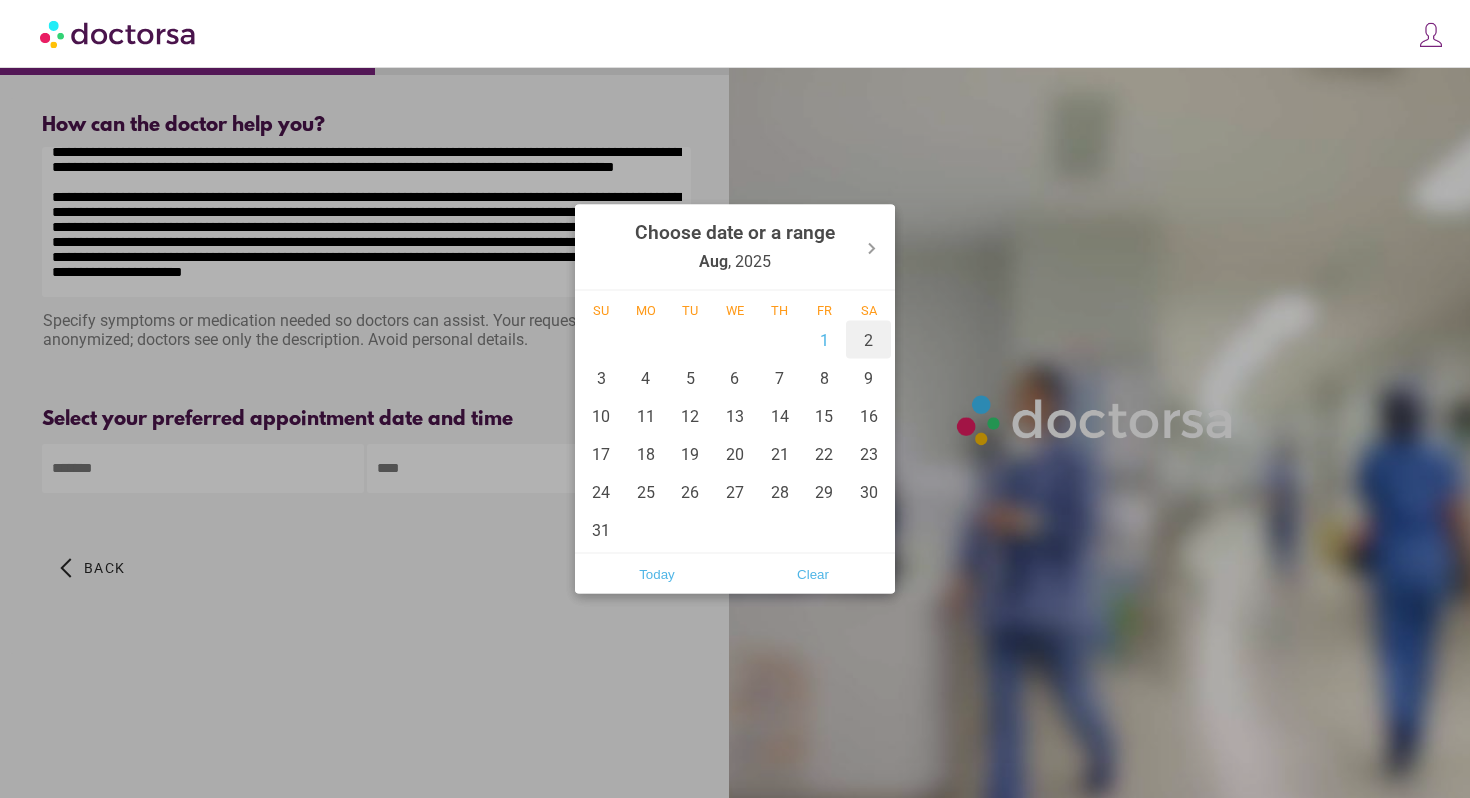 click on "2" at bounding box center [868, 340] 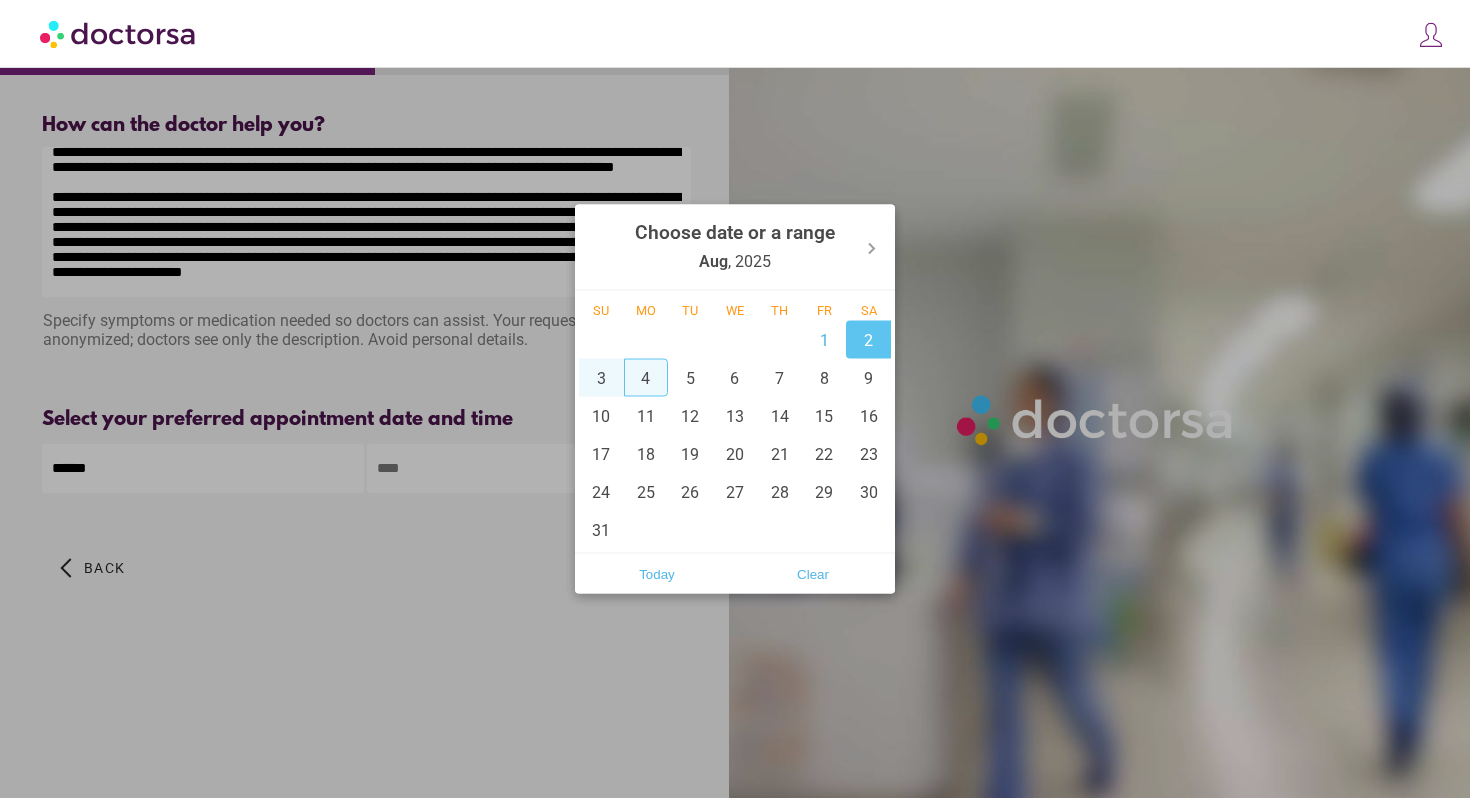 click on "4" at bounding box center [646, 378] 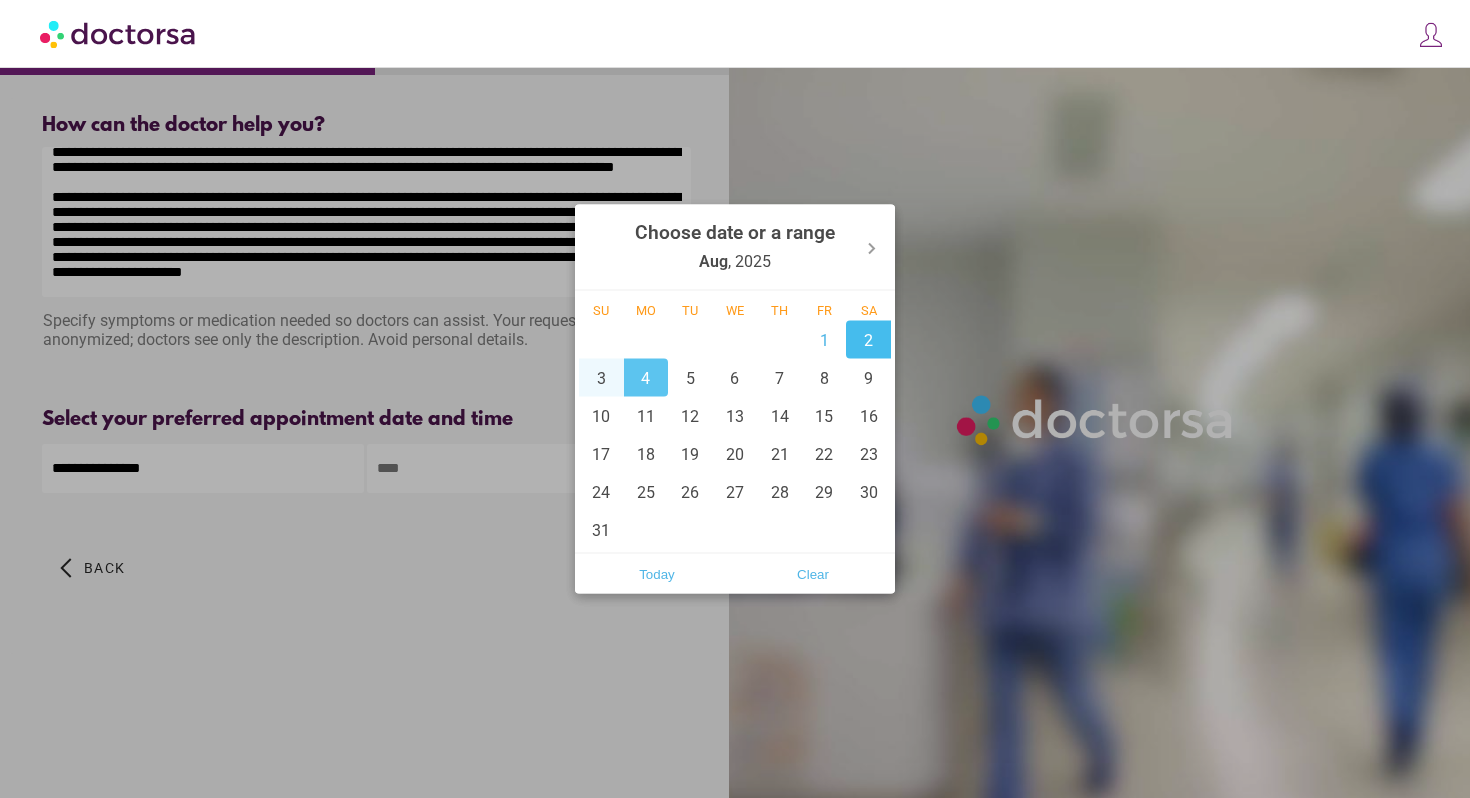click on "2" at bounding box center [868, 340] 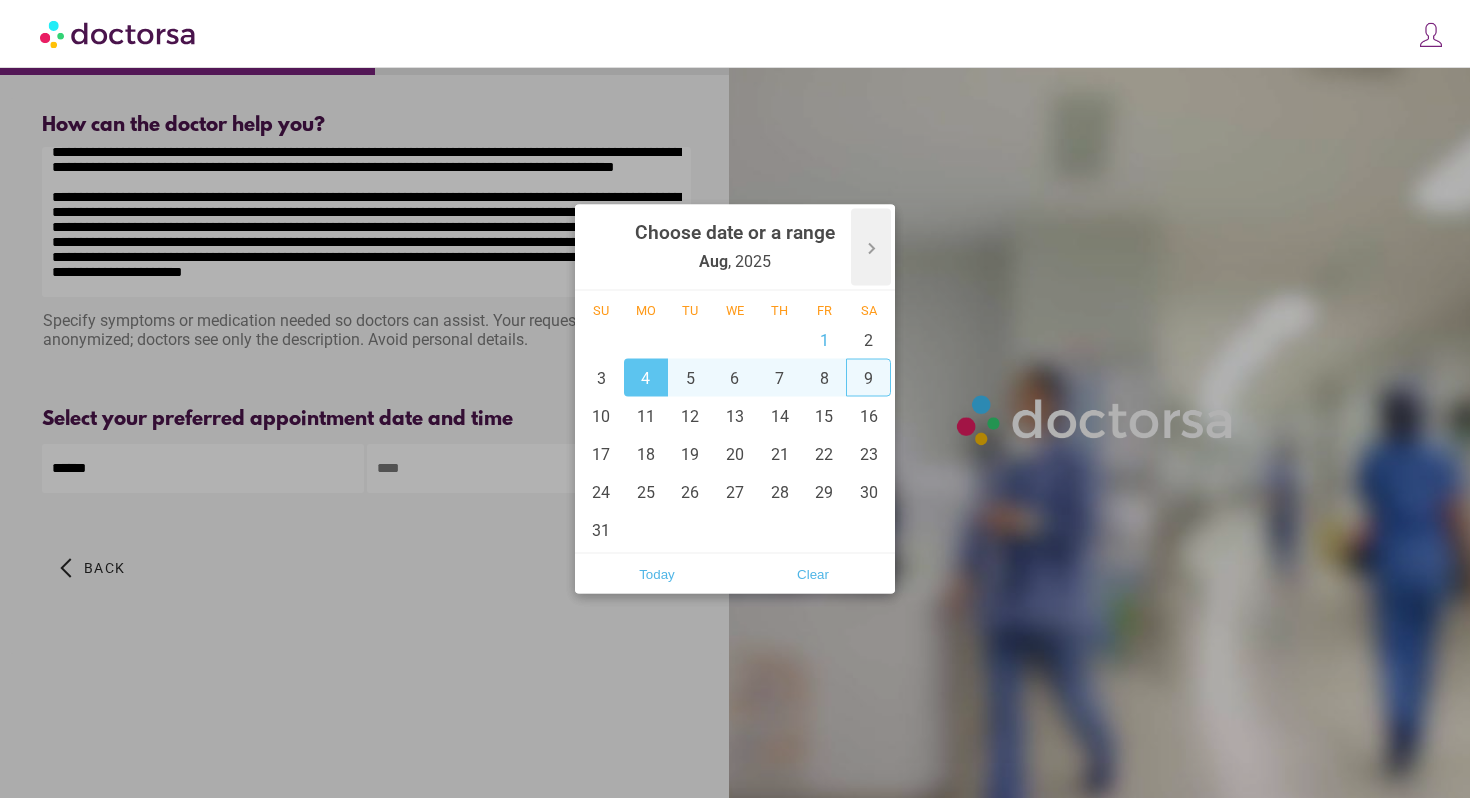 click 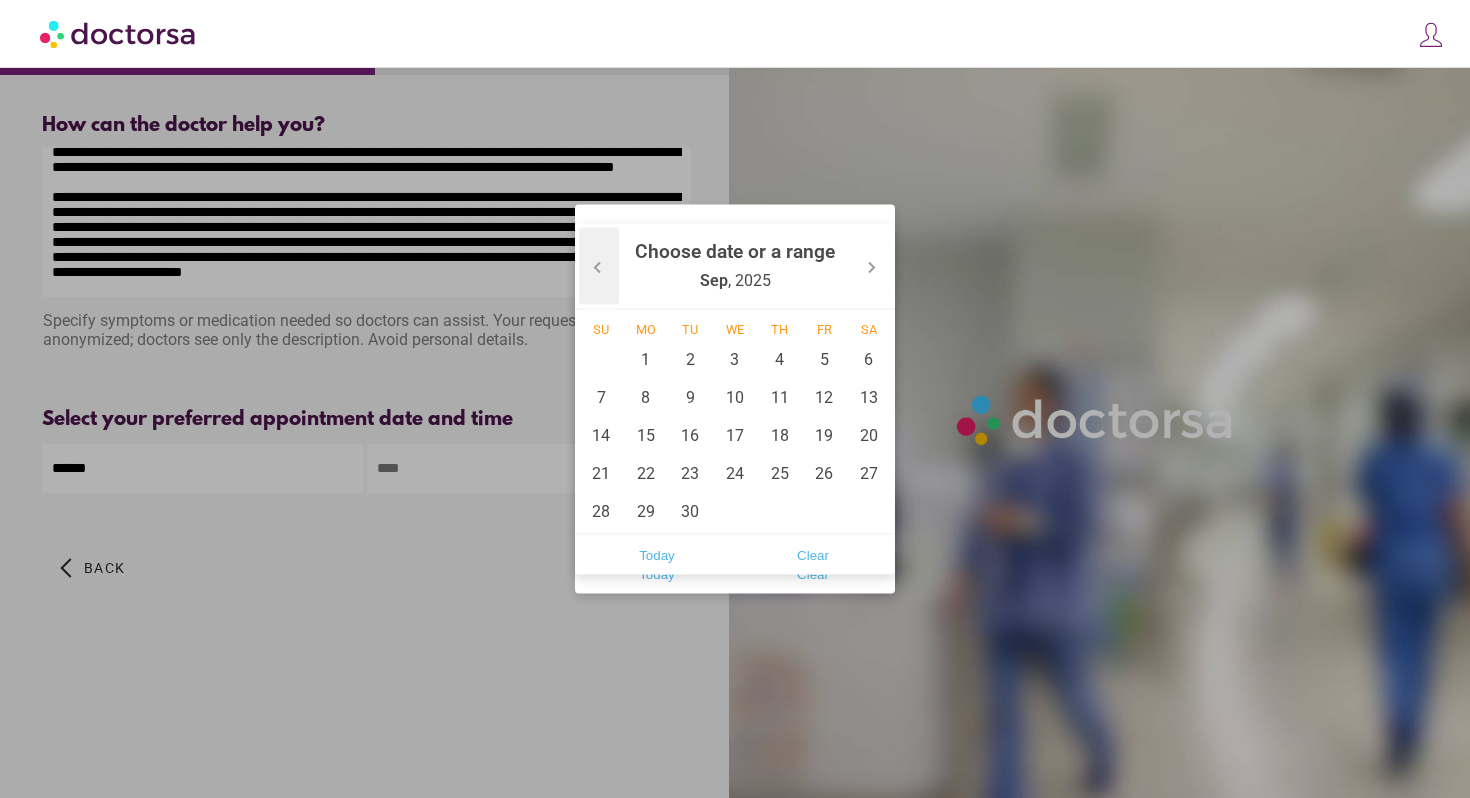 click 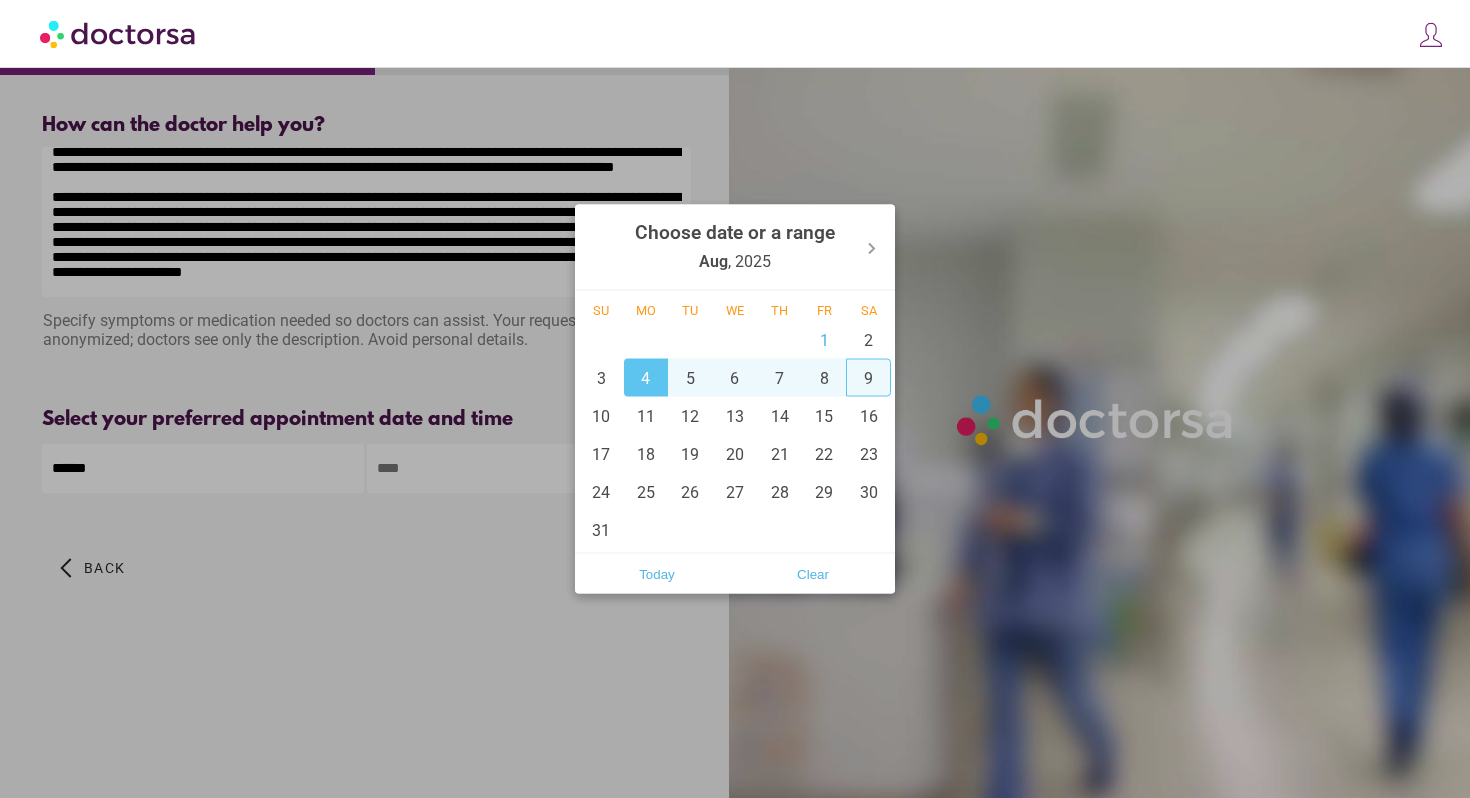 click on "9" at bounding box center (868, 378) 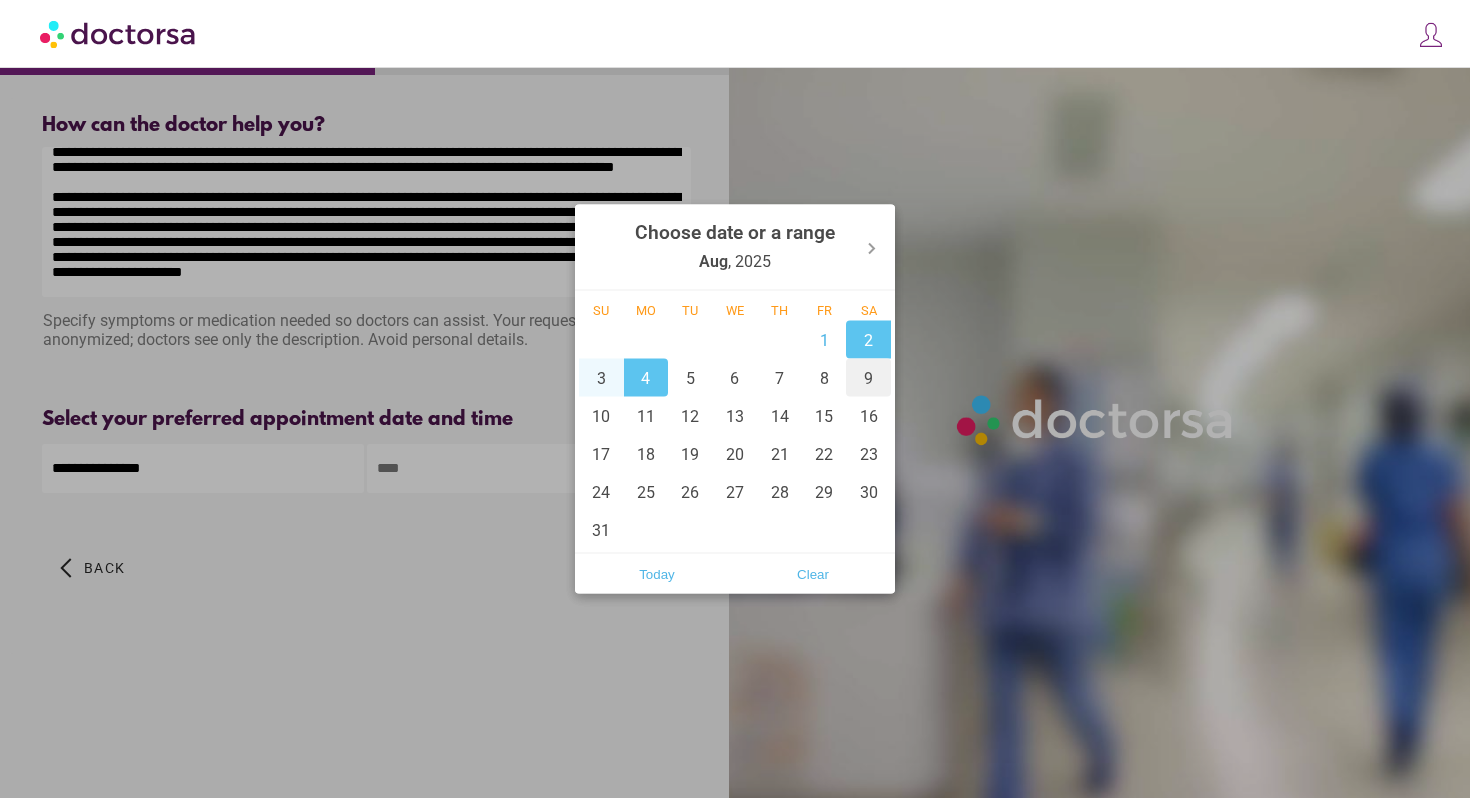 click on "9" at bounding box center [868, 378] 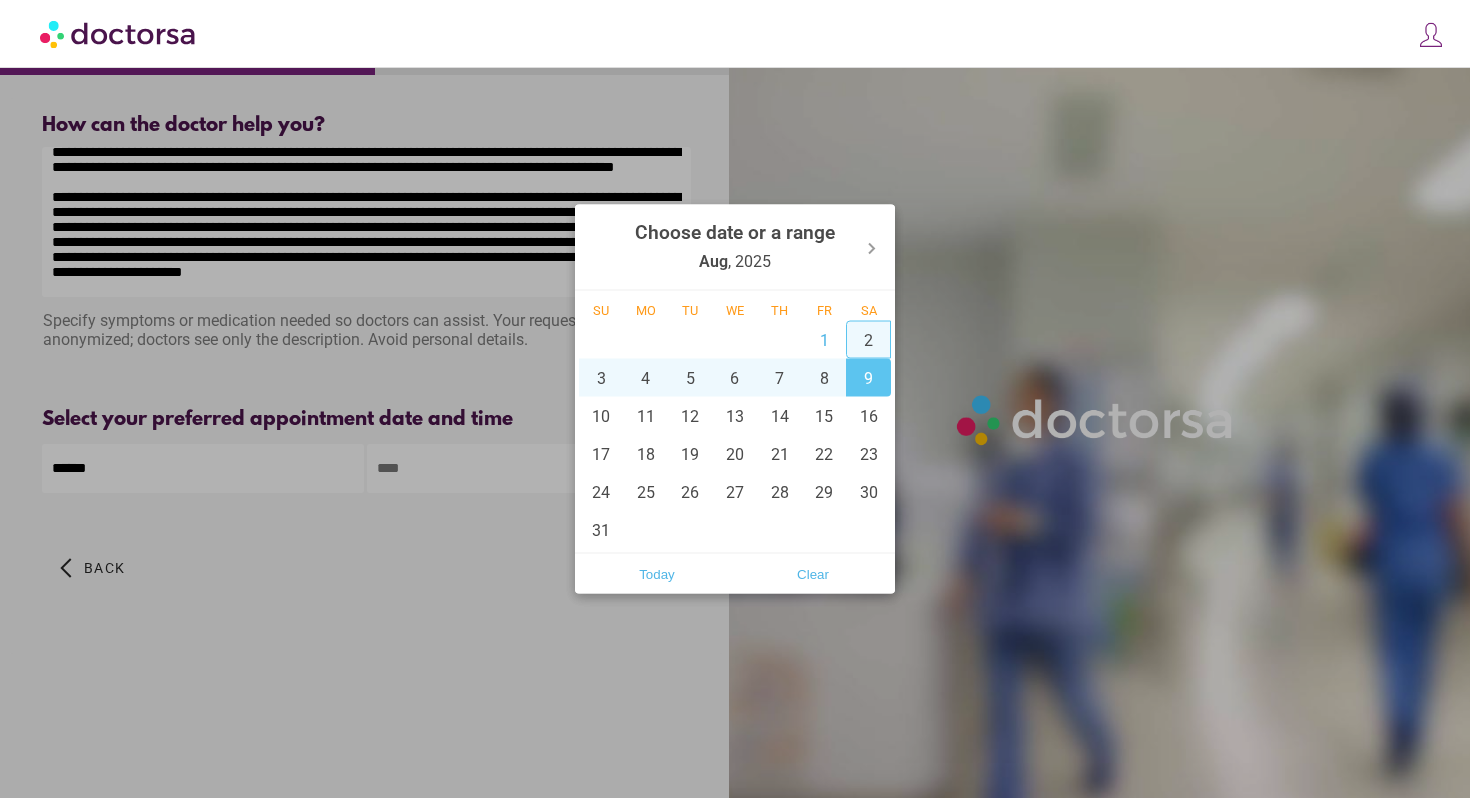 click on "2" at bounding box center [868, 340] 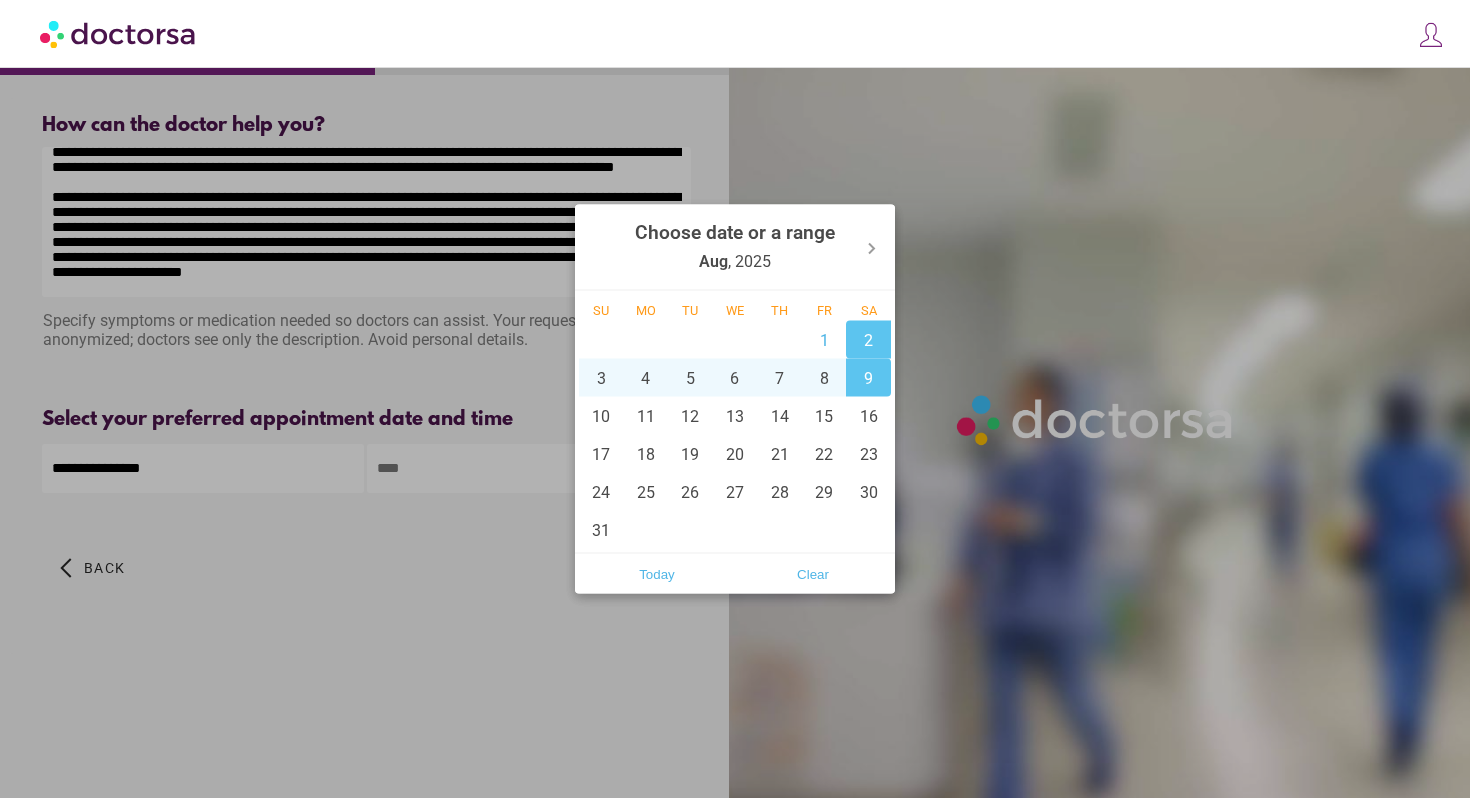 click at bounding box center (735, 399) 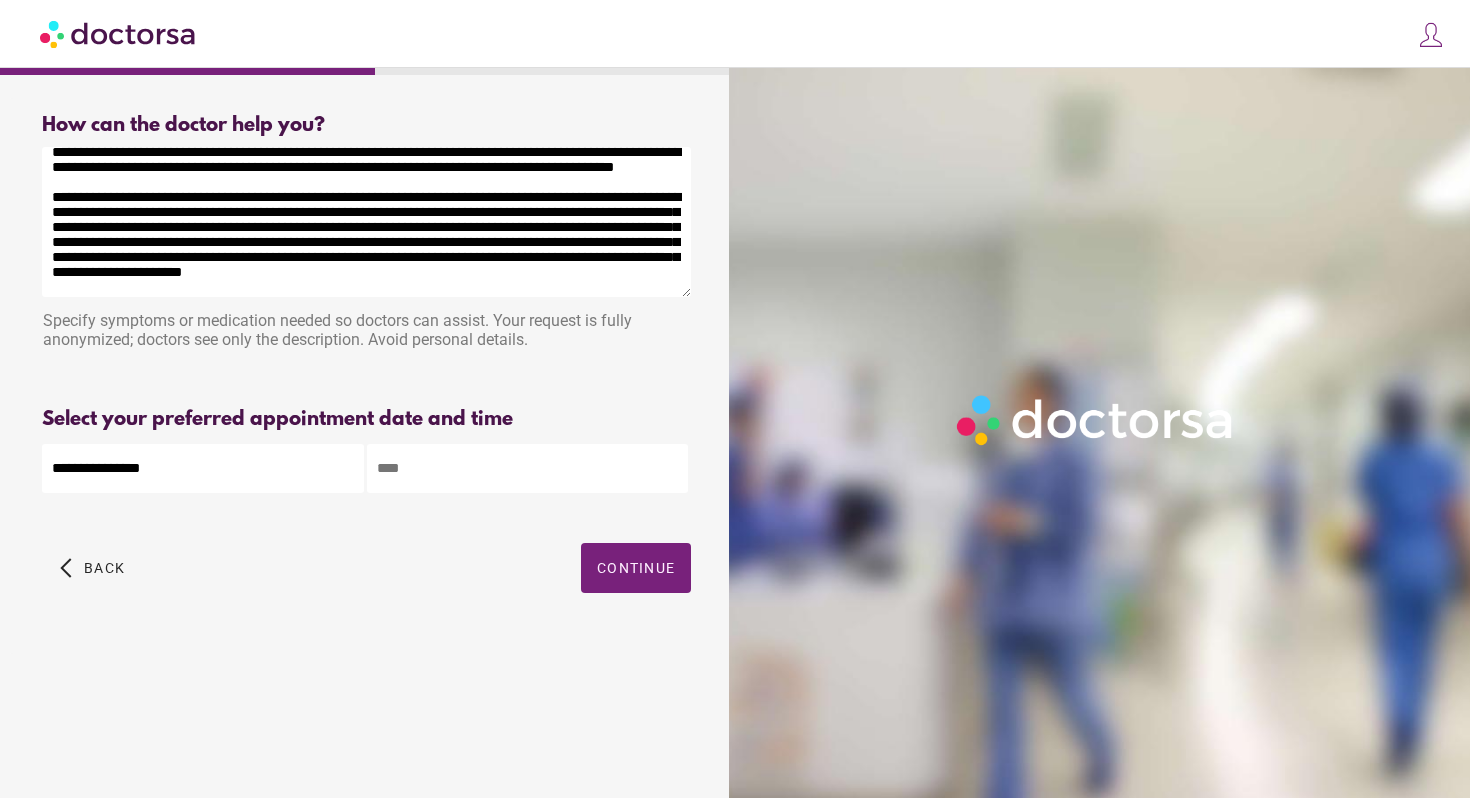 click at bounding box center (528, 468) 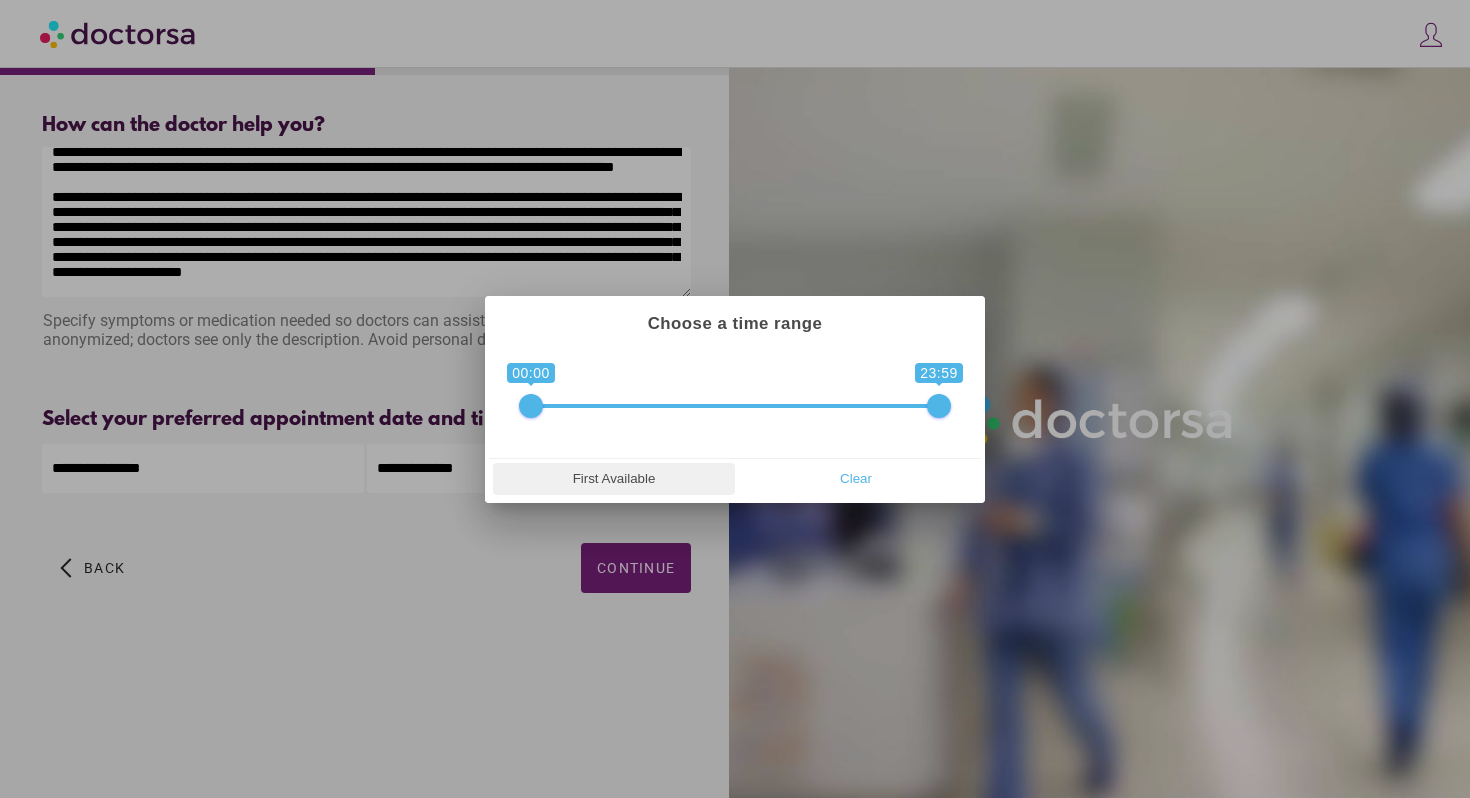 click on "First Available" at bounding box center [614, 479] 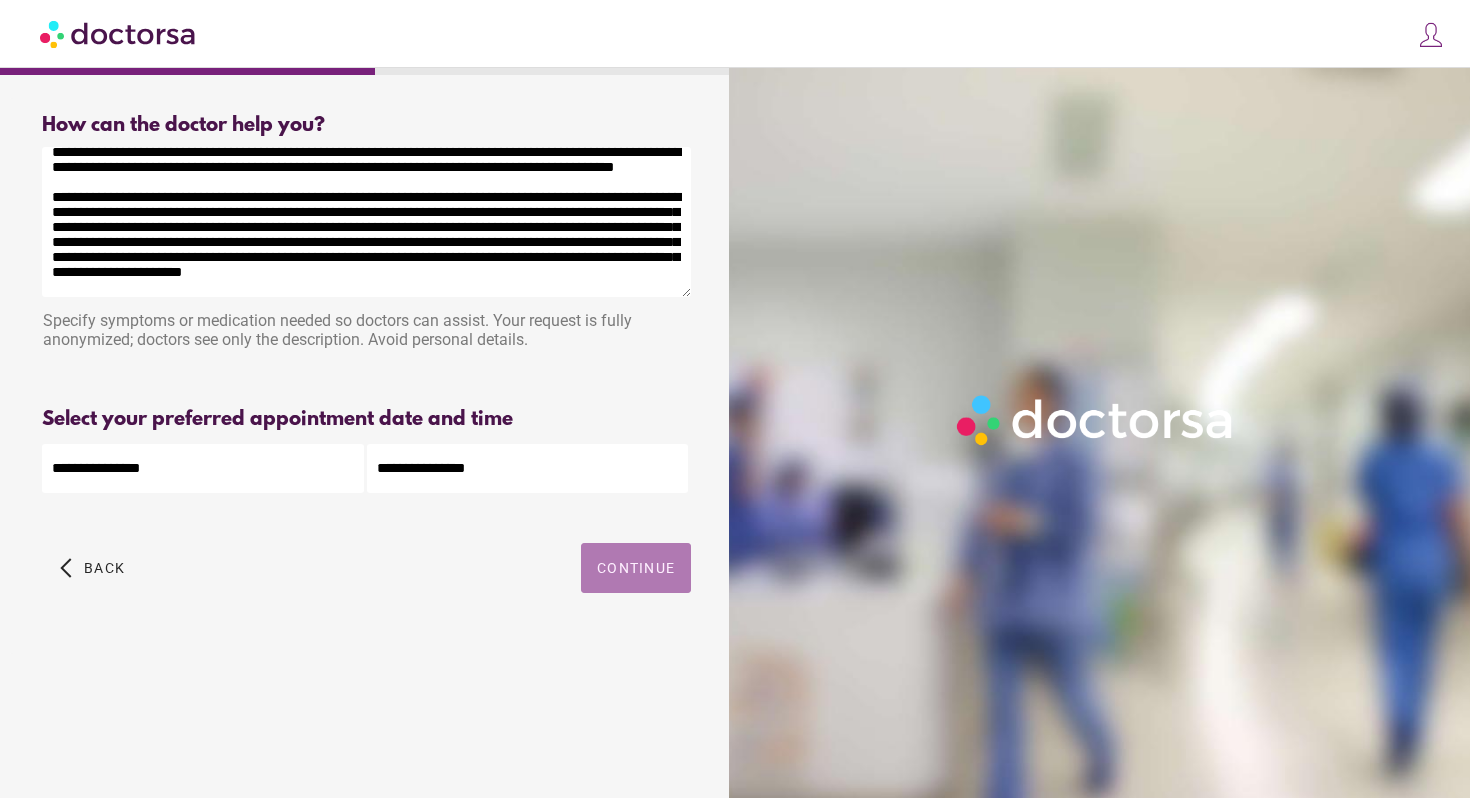 click at bounding box center (636, 568) 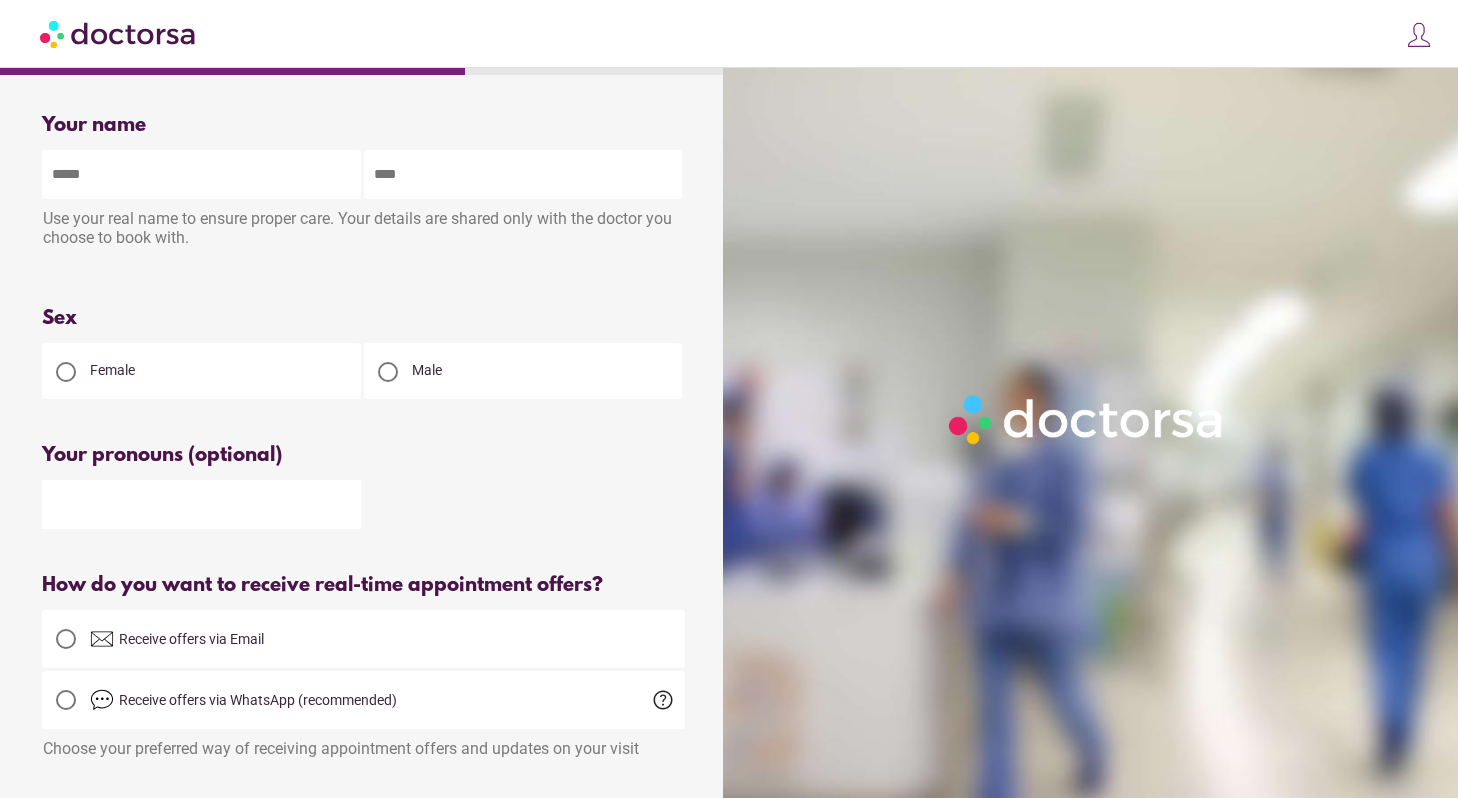 click at bounding box center [201, 174] 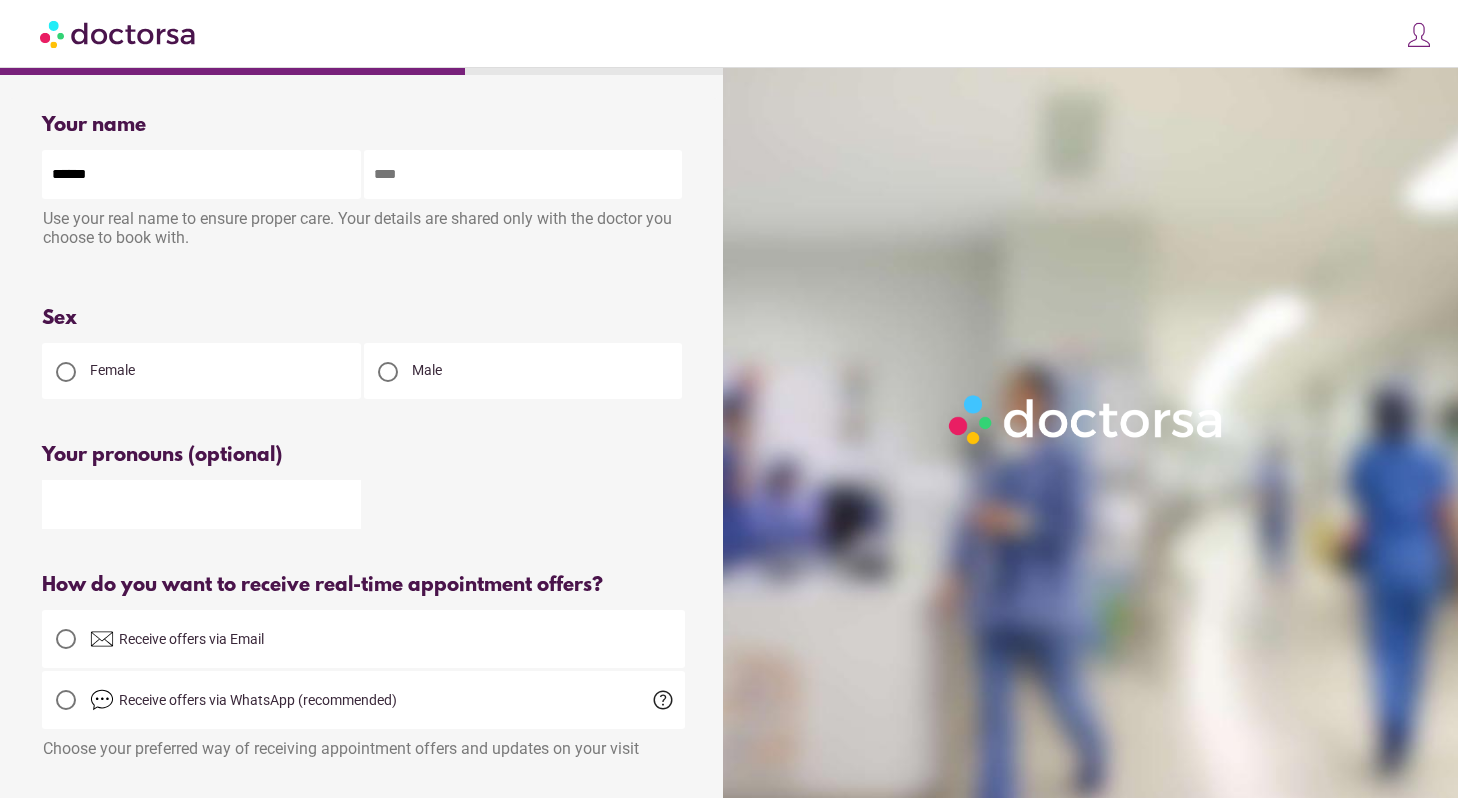type on "**" 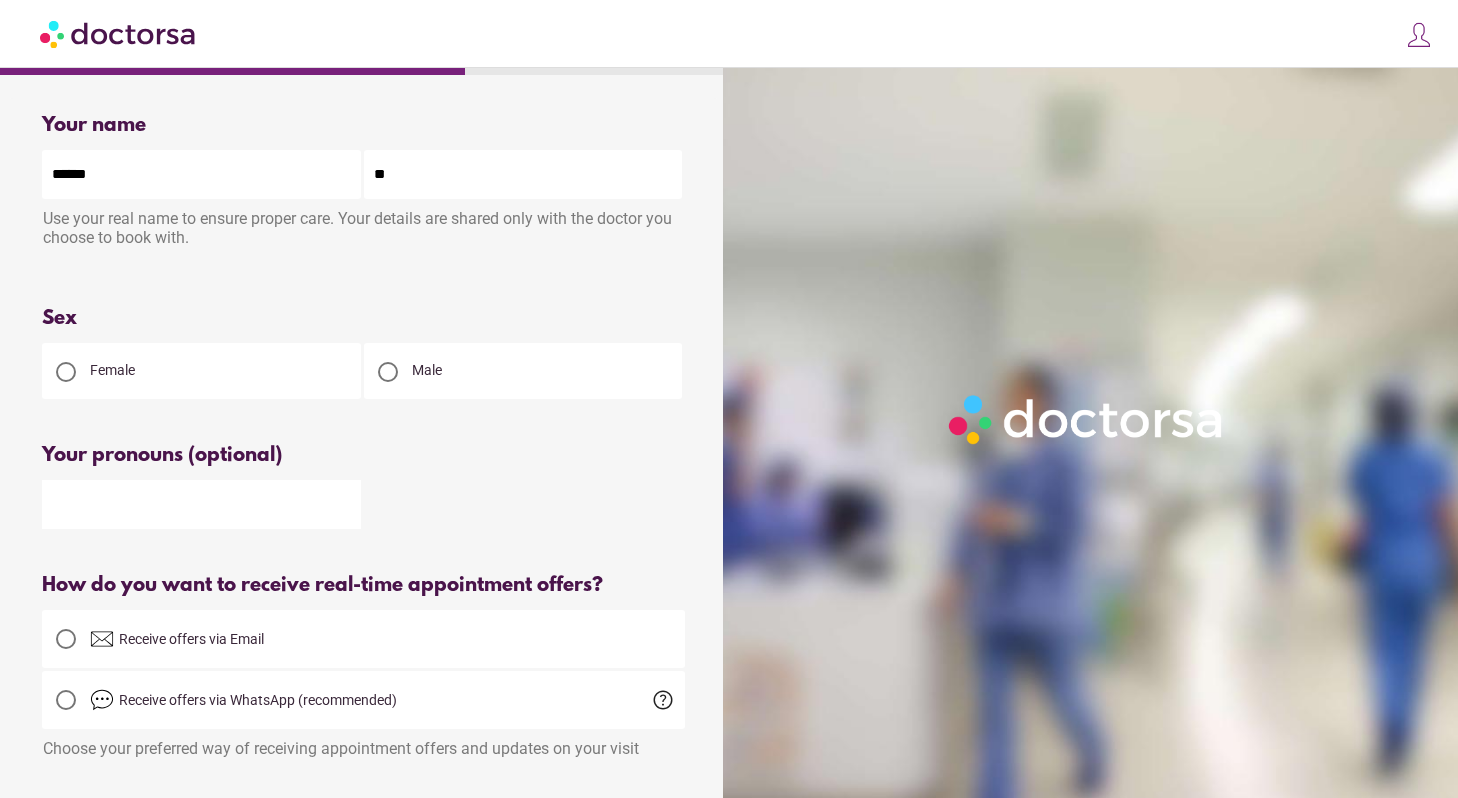 type on "**********" 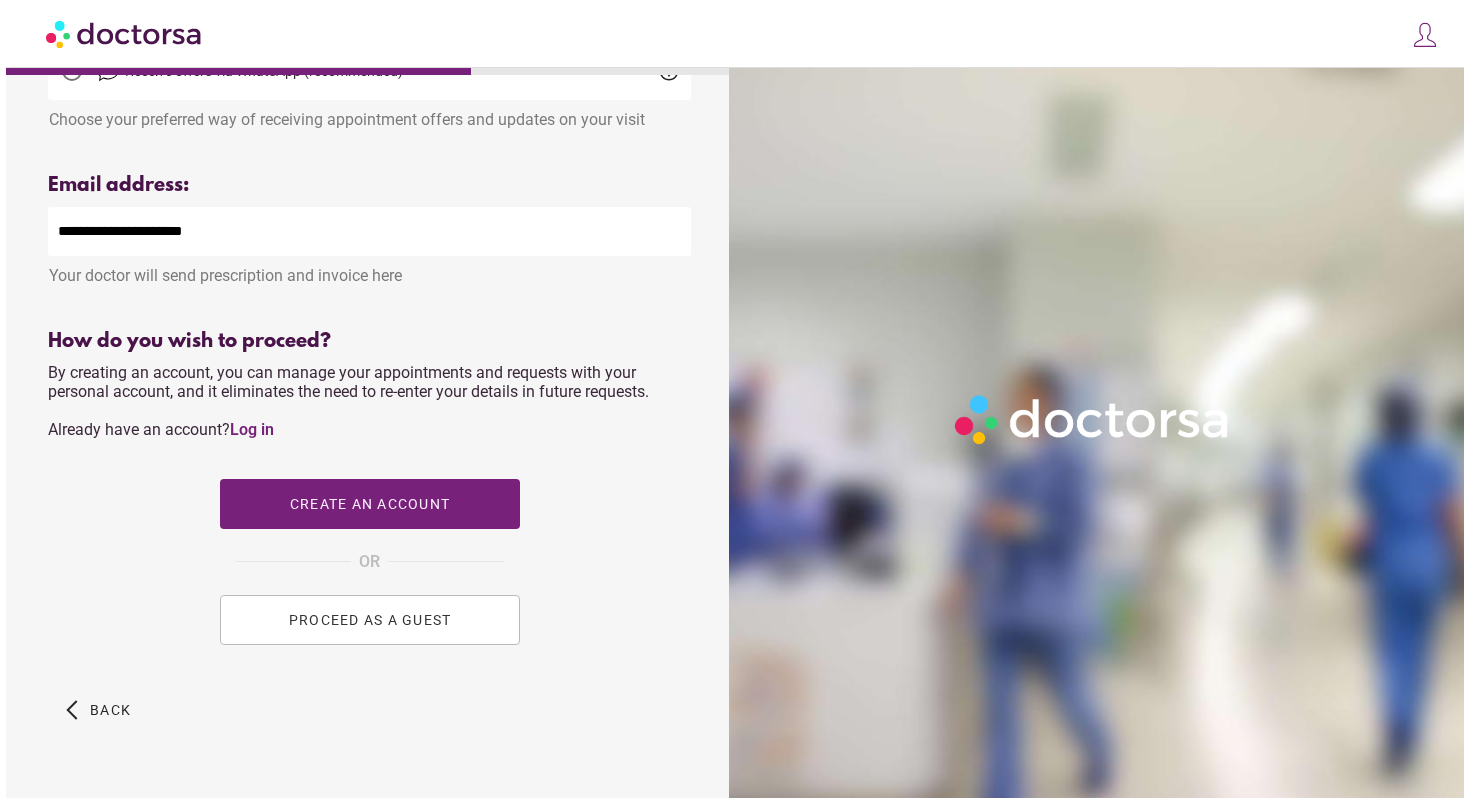 scroll, scrollTop: 630, scrollLeft: 0, axis: vertical 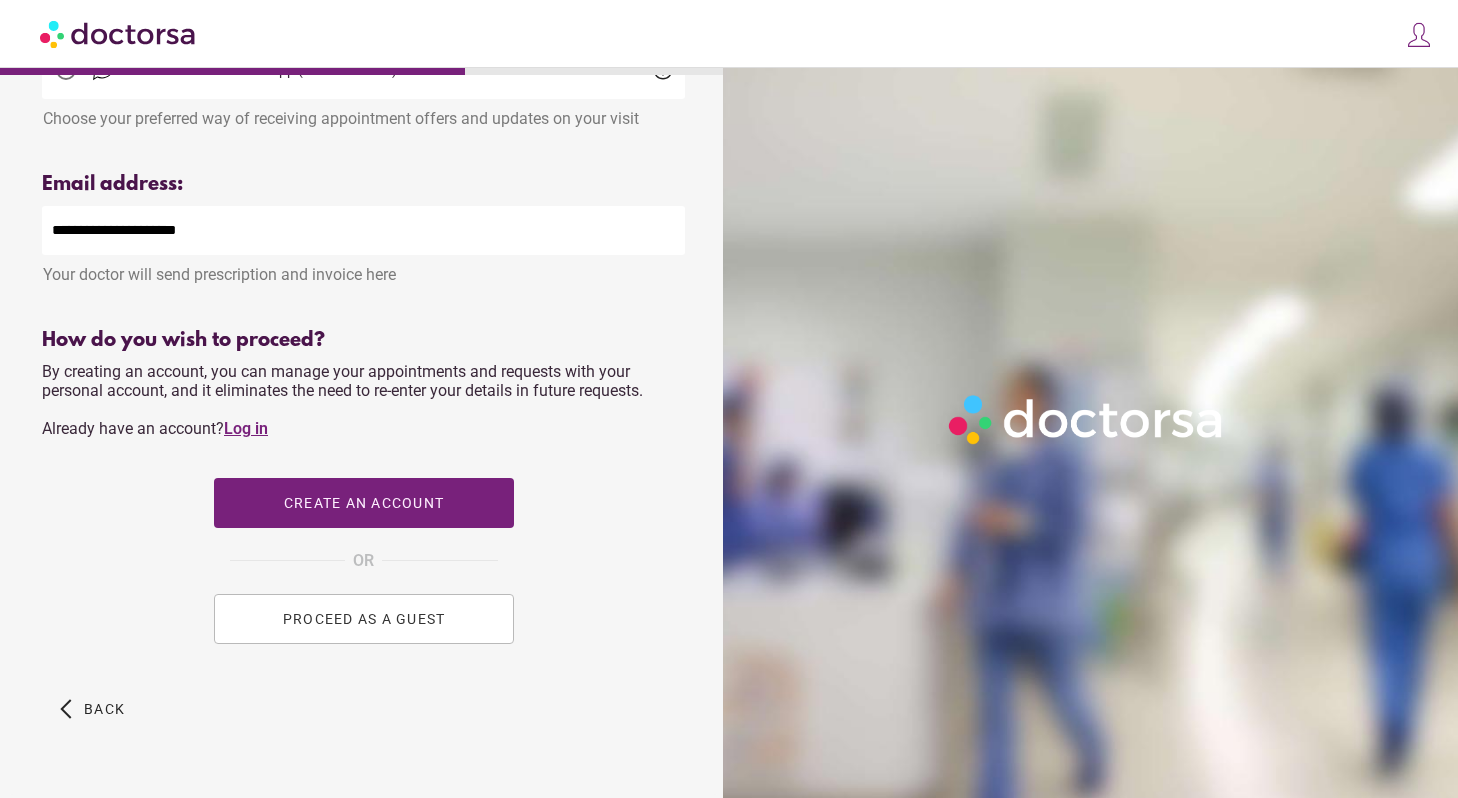 click on "Log in" at bounding box center (246, 428) 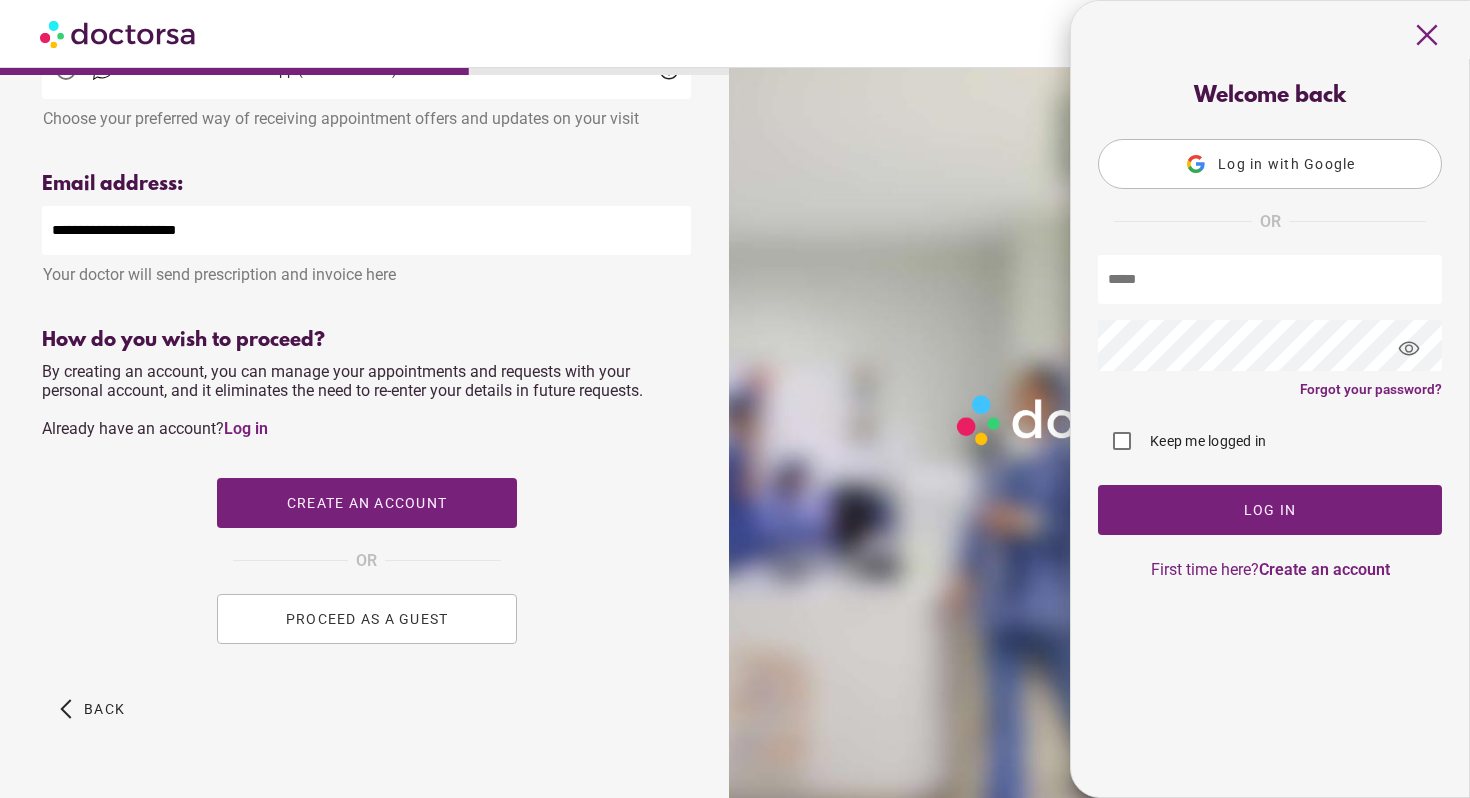 click on "Log in with Google" at bounding box center [1287, 164] 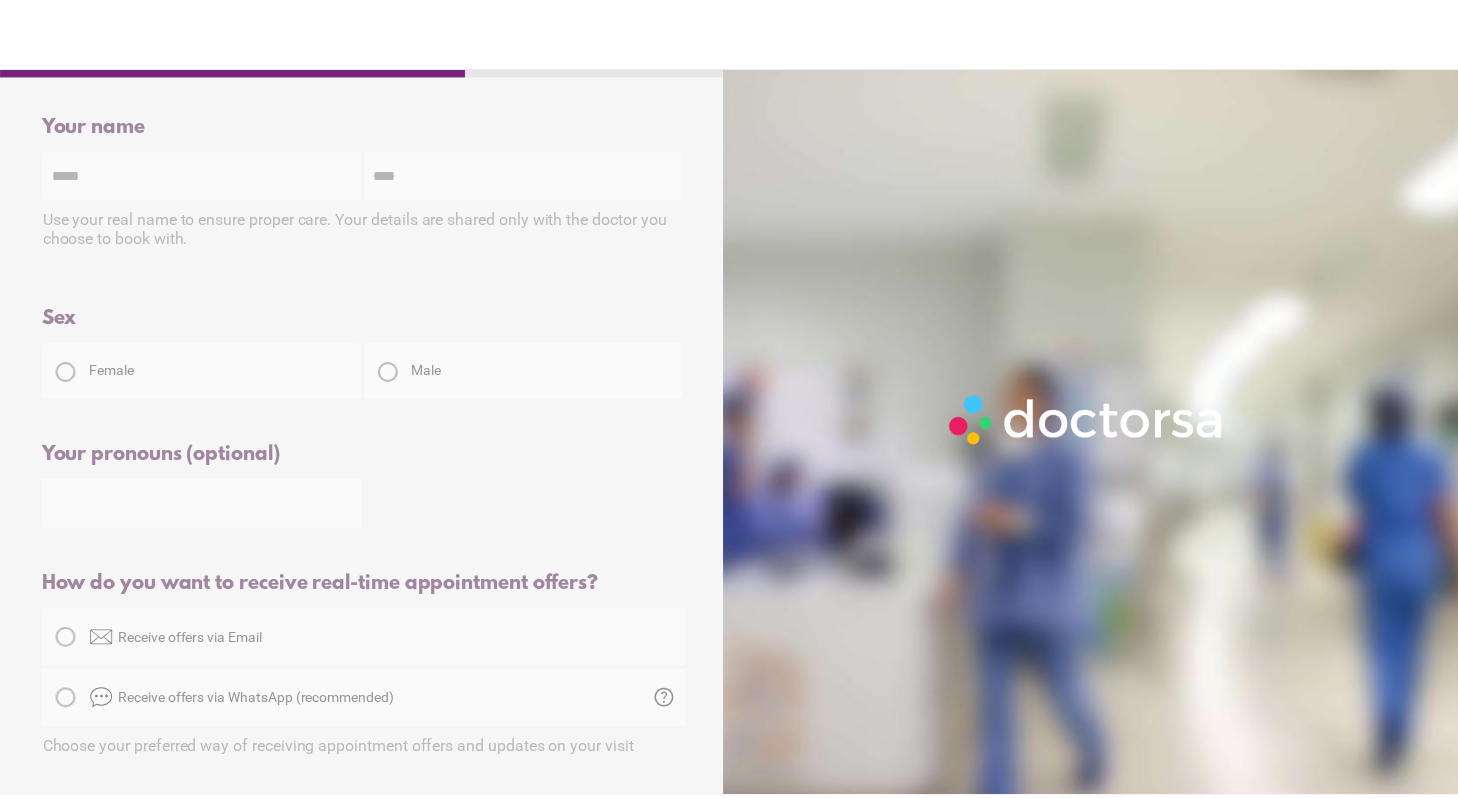 scroll, scrollTop: 0, scrollLeft: 0, axis: both 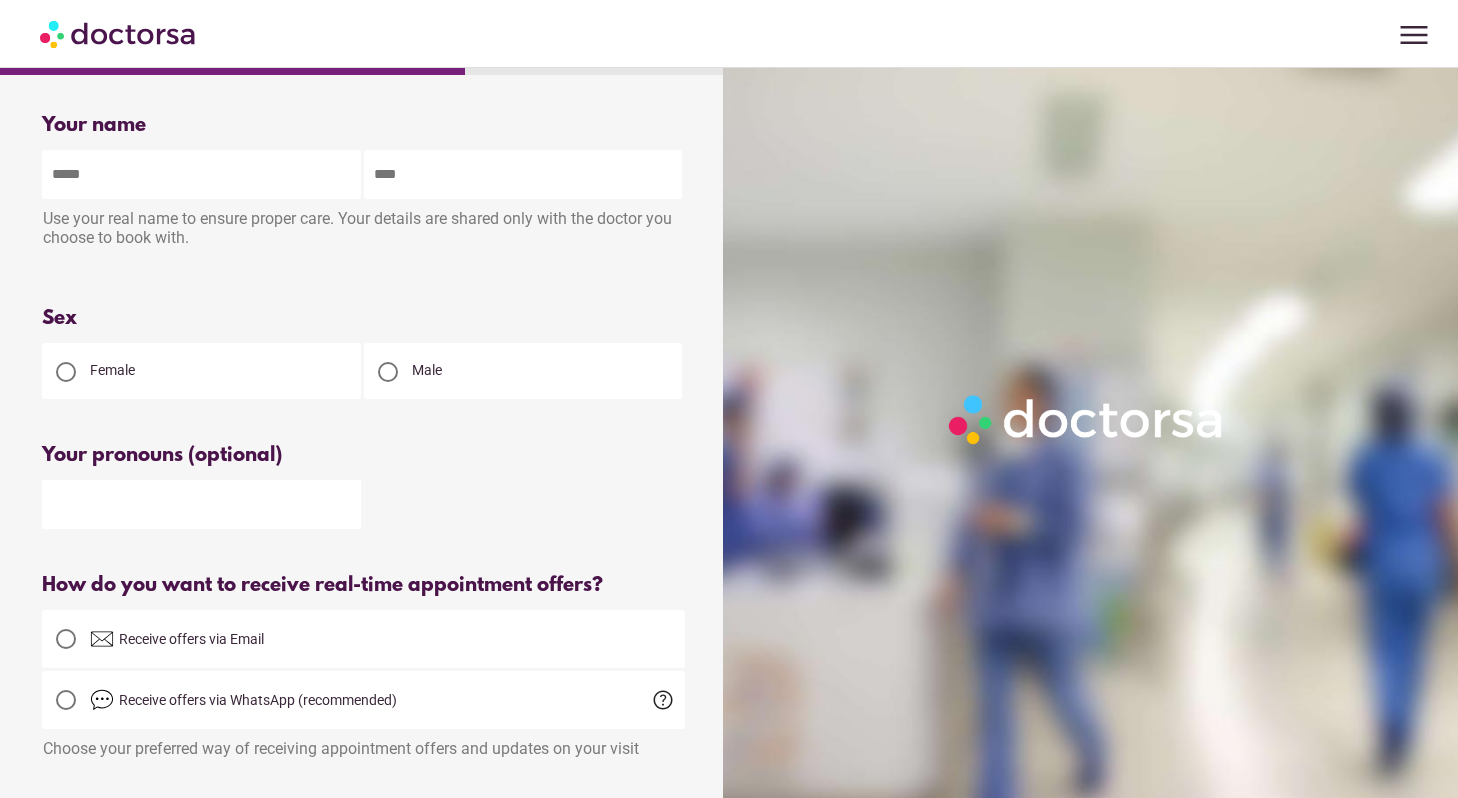 click at bounding box center (201, 174) 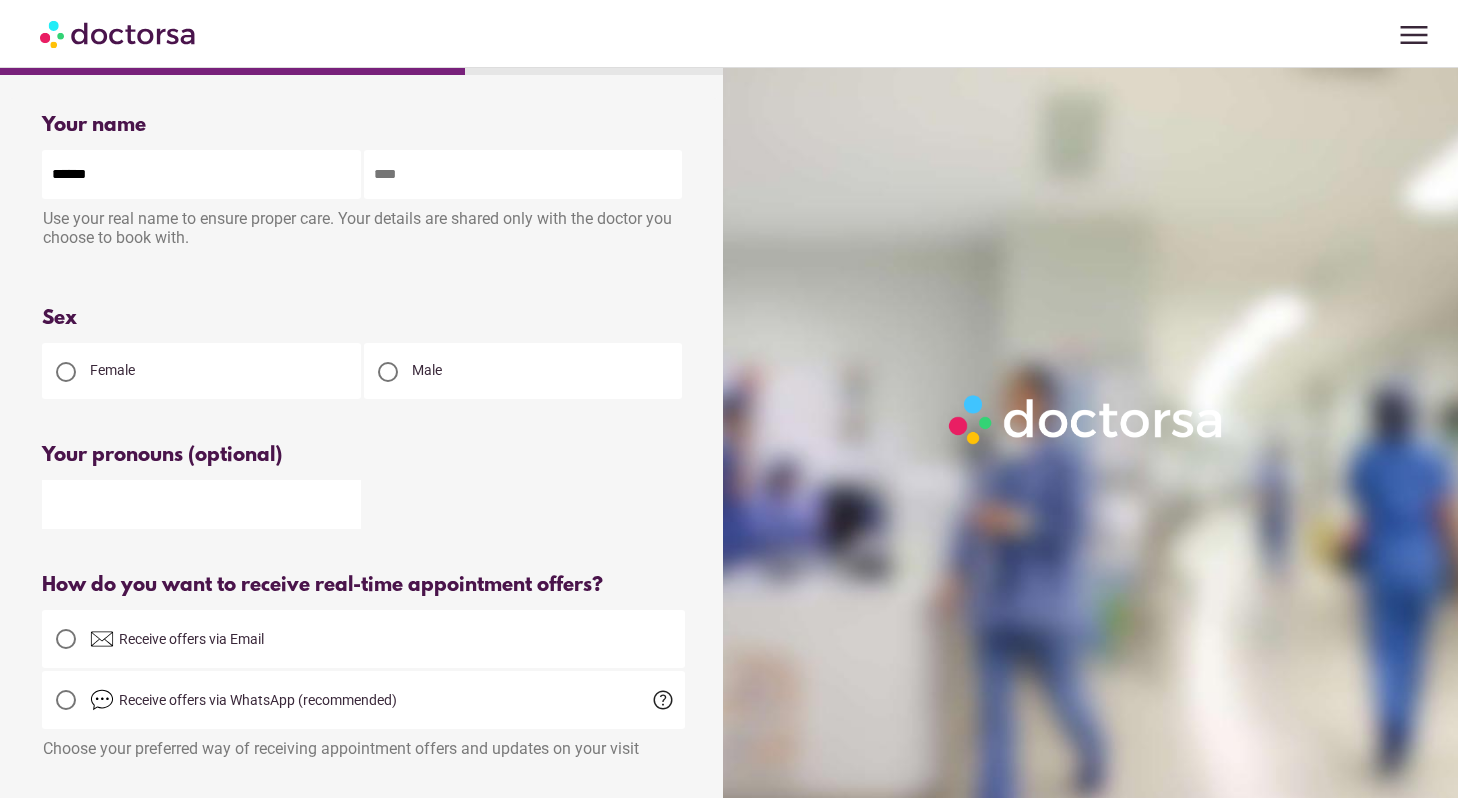 type on "**" 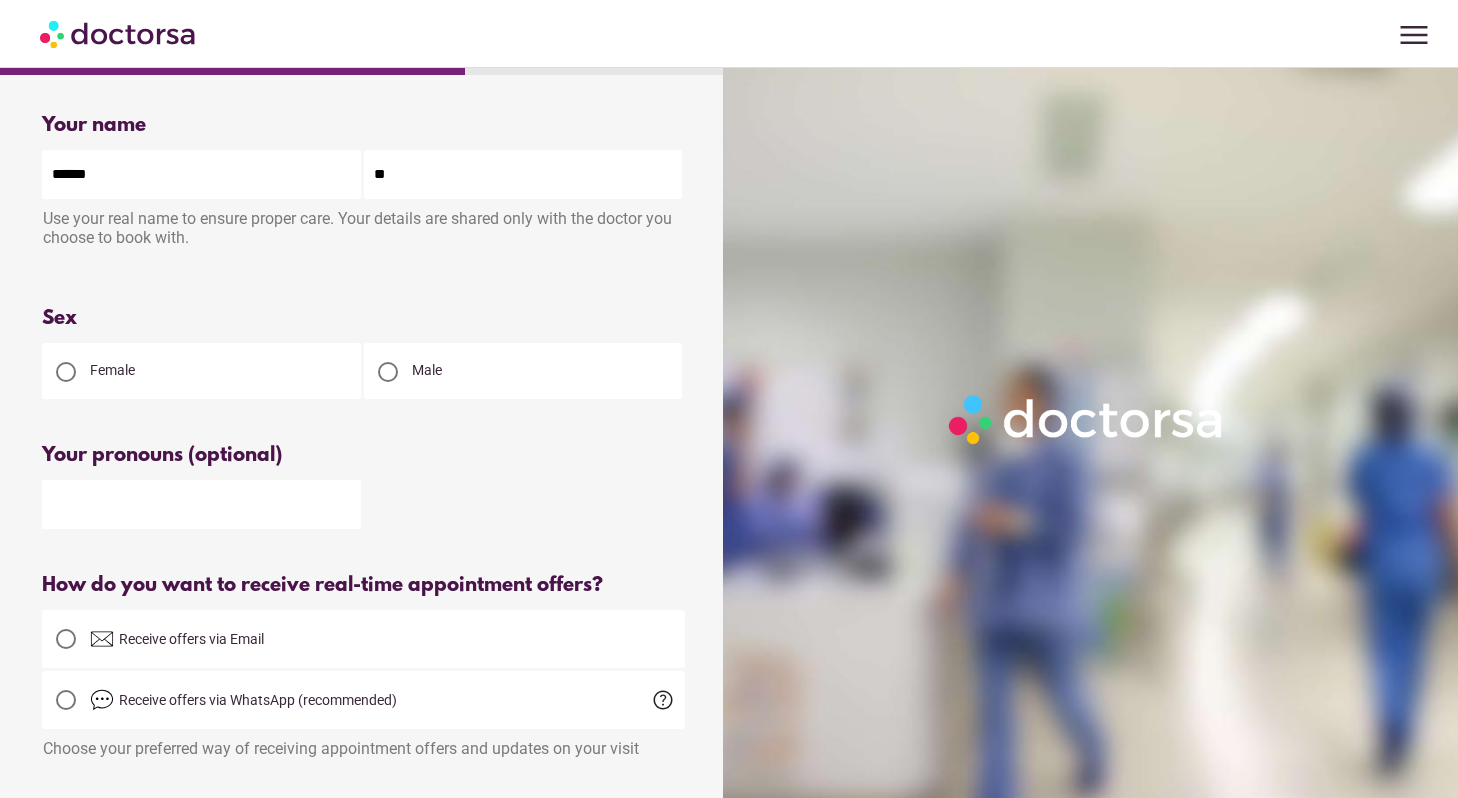 type on "**********" 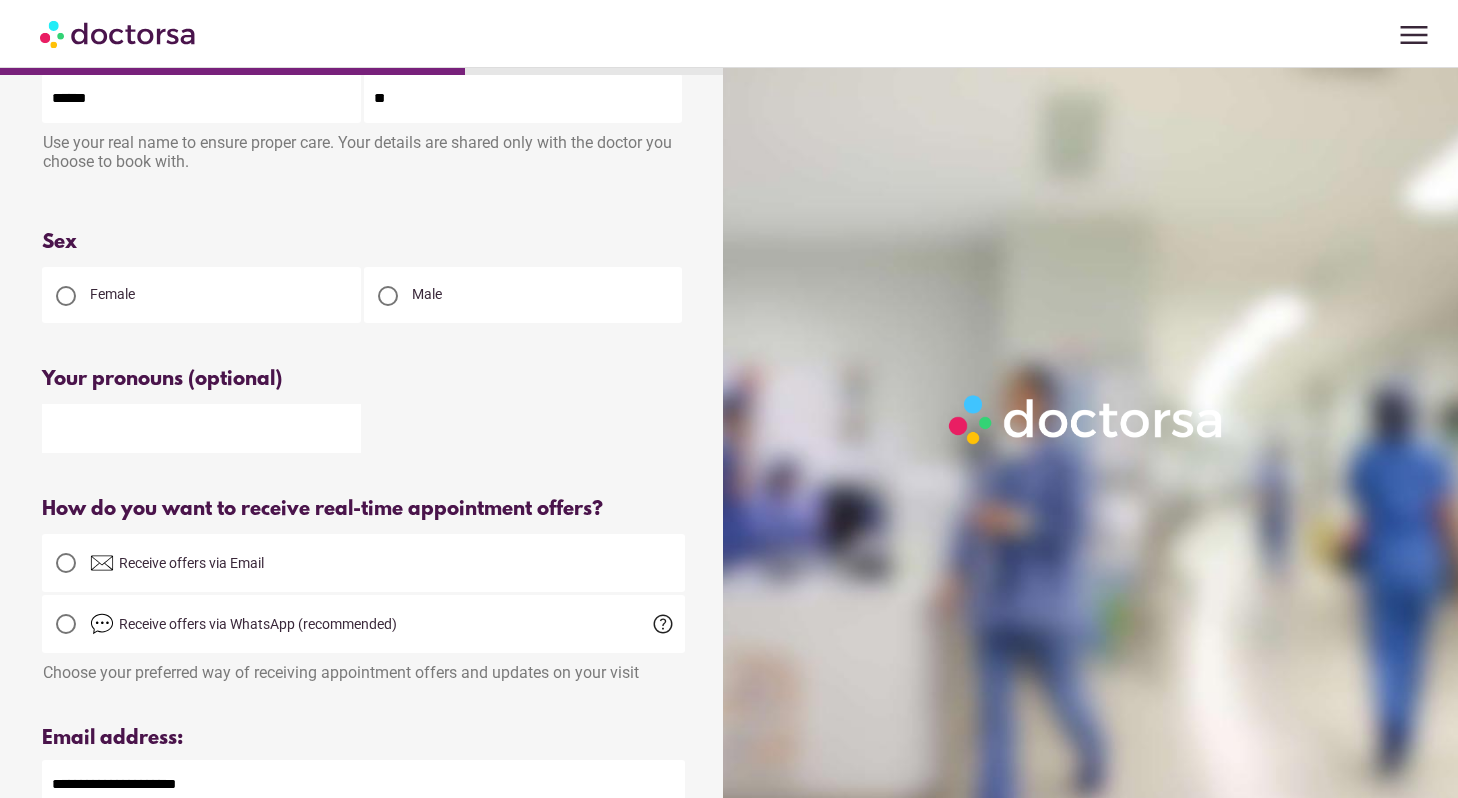 click on "Female" at bounding box center [112, 294] 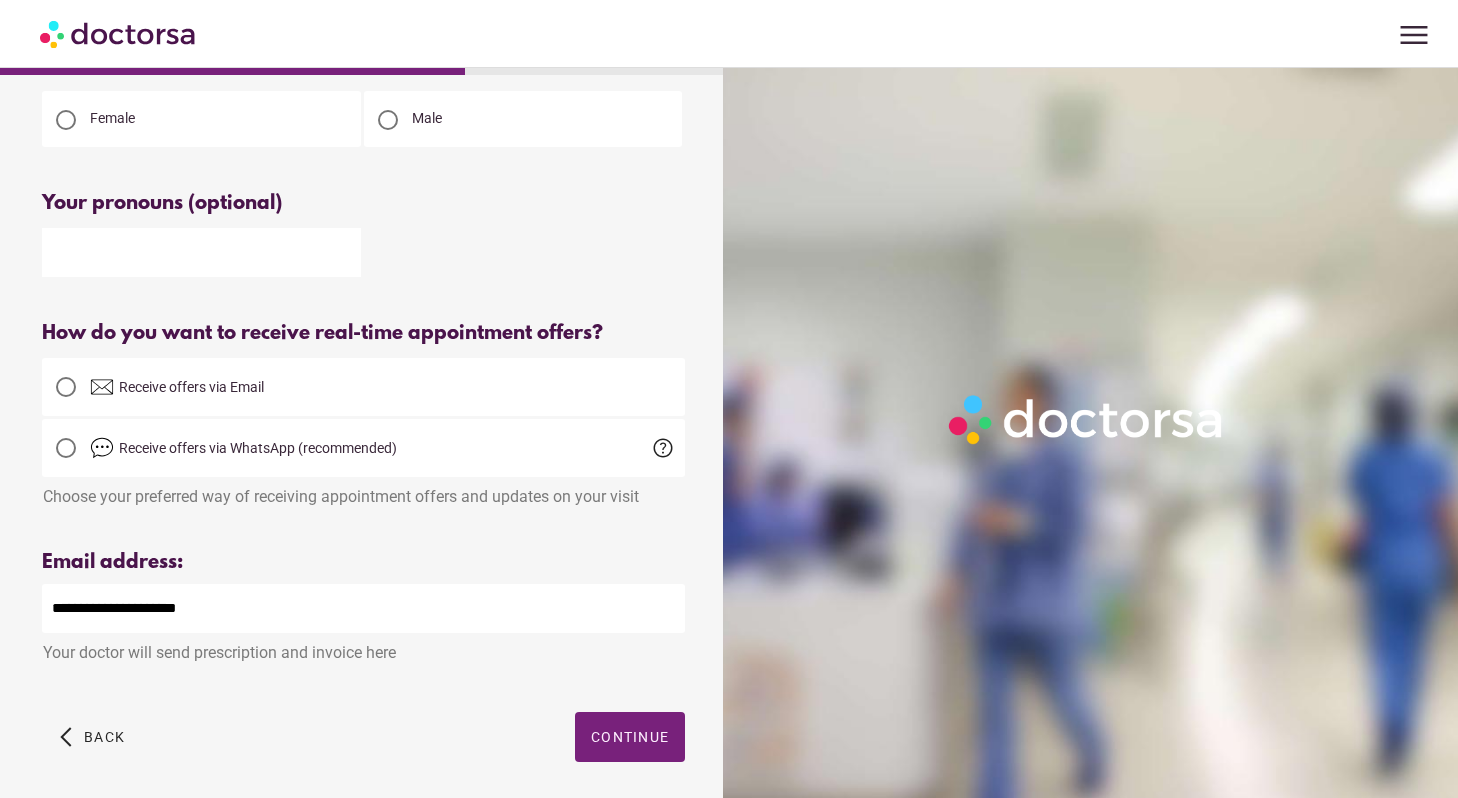 scroll, scrollTop: 333, scrollLeft: 0, axis: vertical 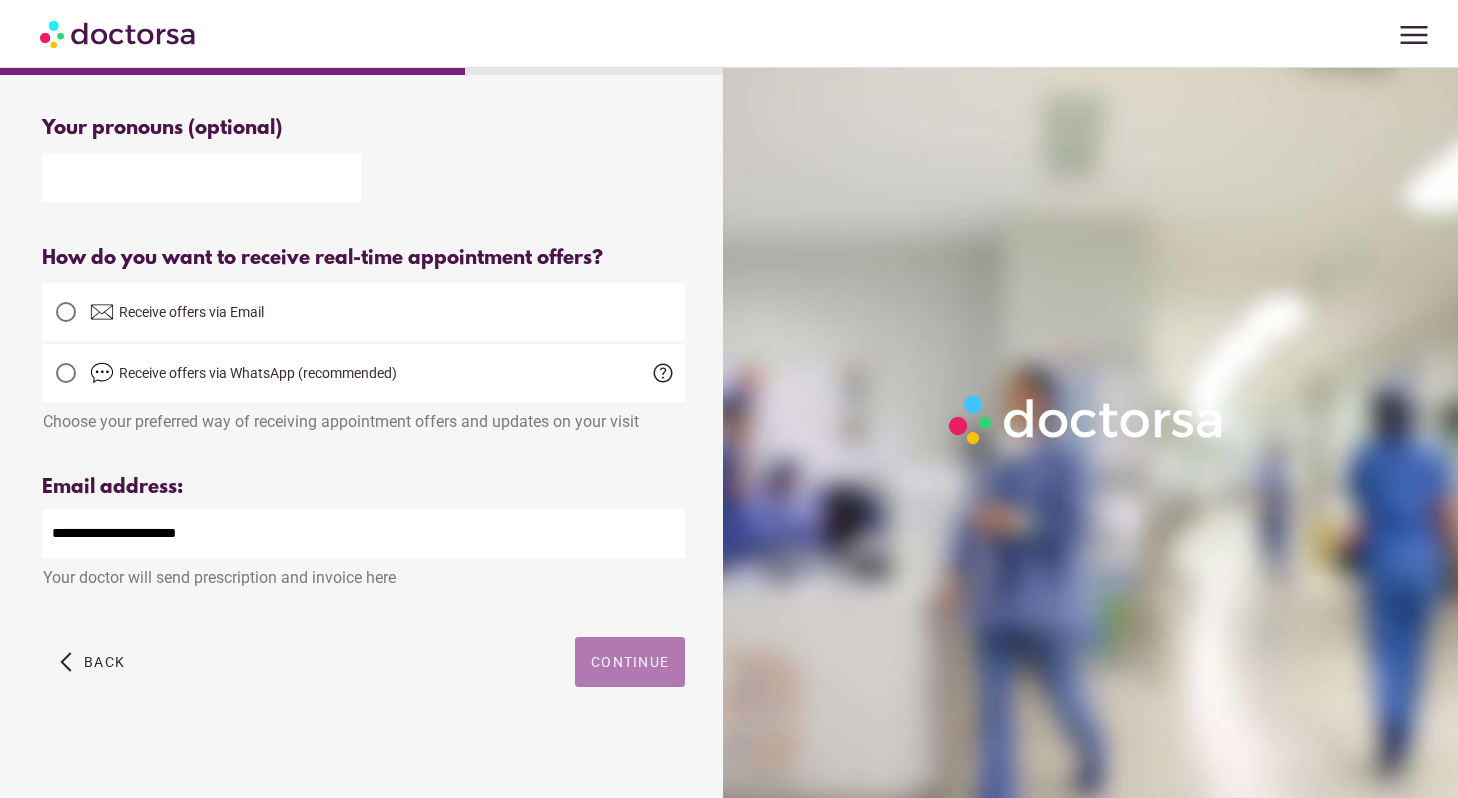 click on "Continue" at bounding box center [630, 662] 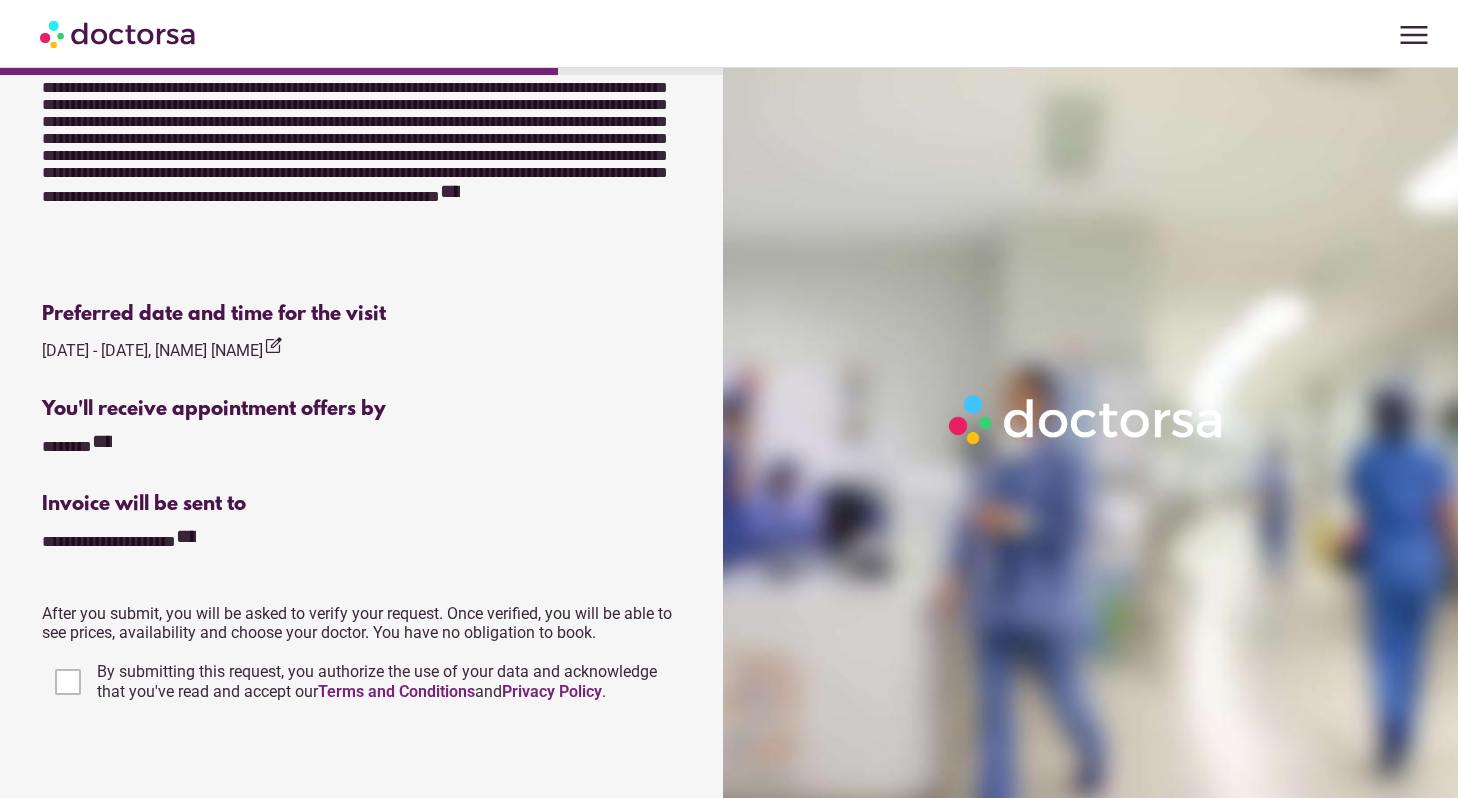 scroll, scrollTop: 887, scrollLeft: 0, axis: vertical 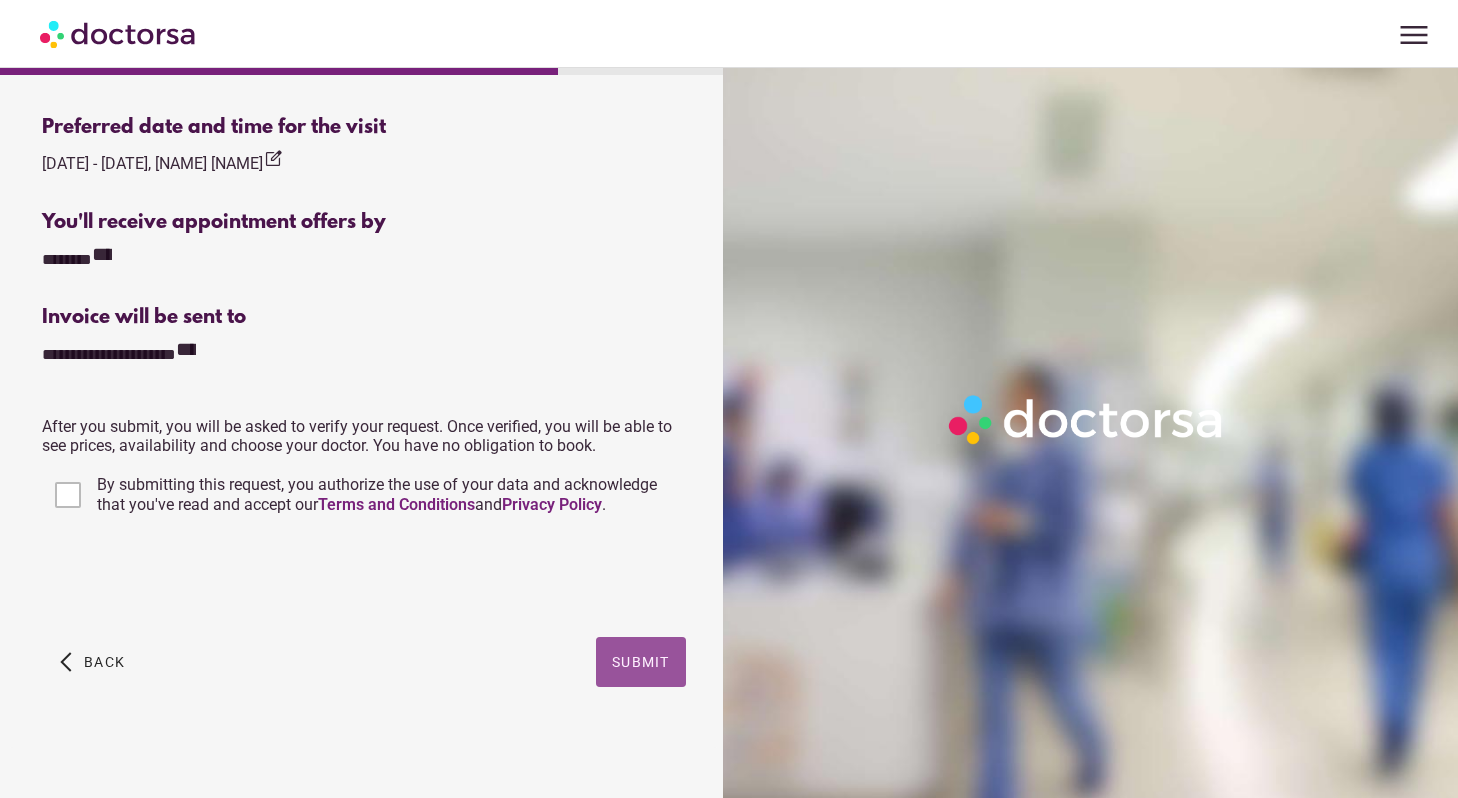 click at bounding box center [641, 662] 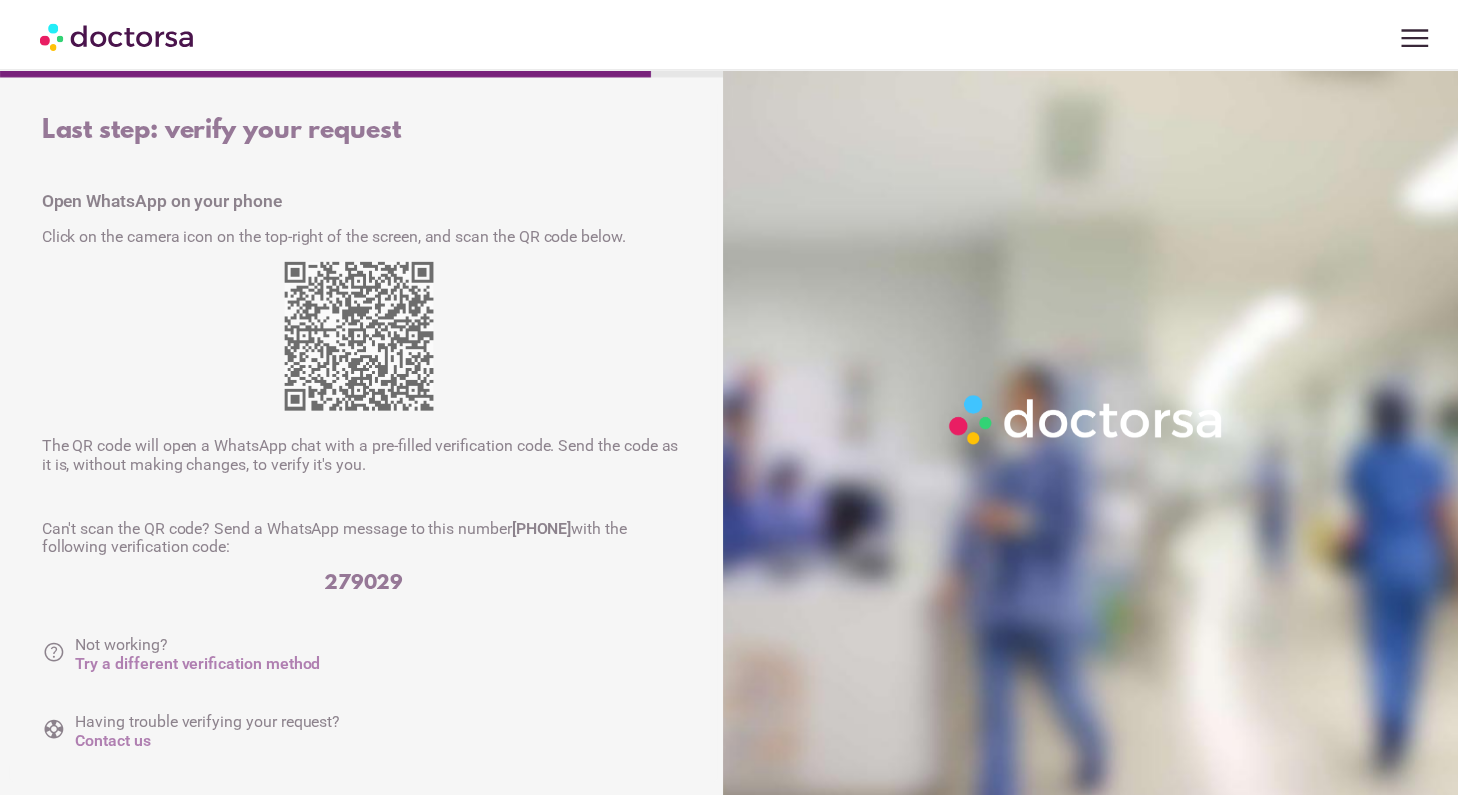 scroll, scrollTop: 0, scrollLeft: 0, axis: both 